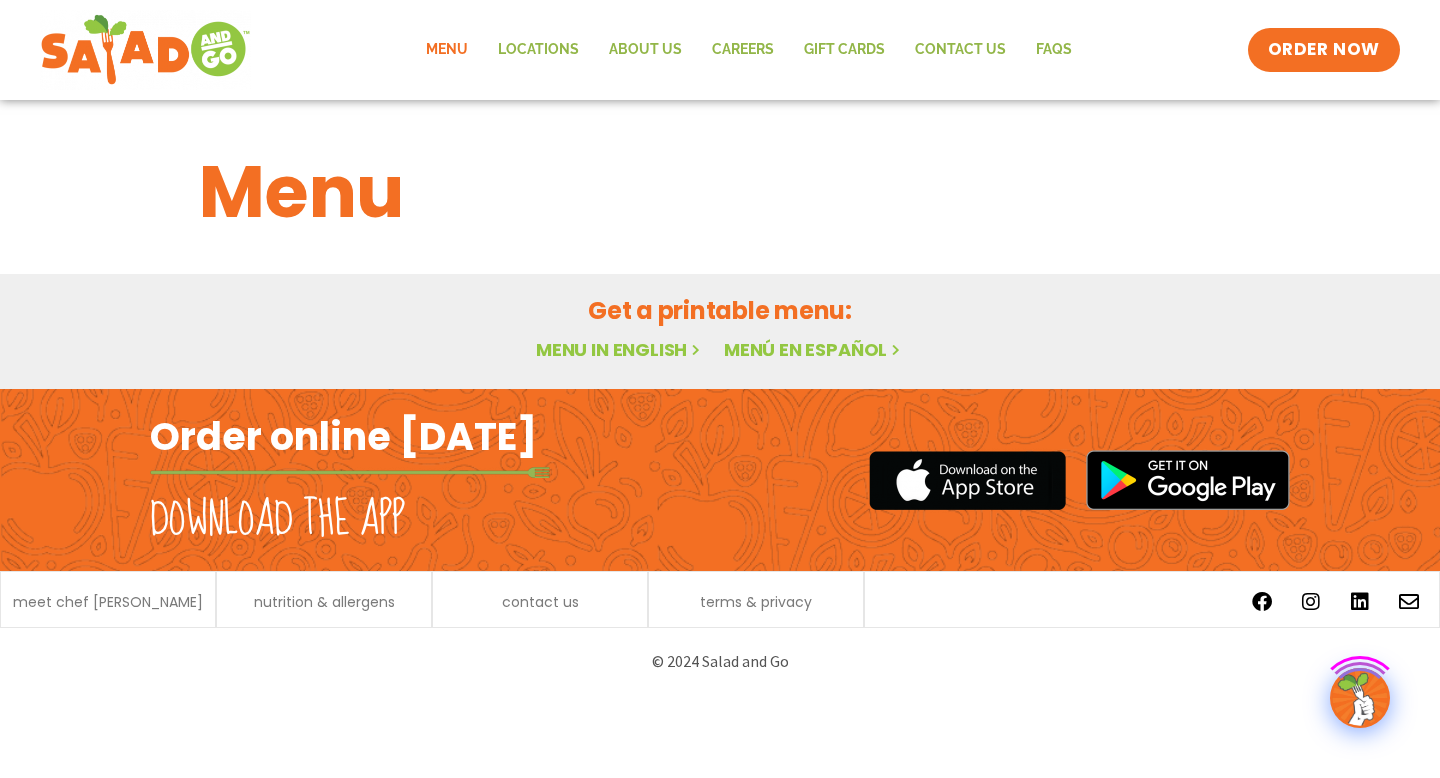 scroll, scrollTop: 0, scrollLeft: 0, axis: both 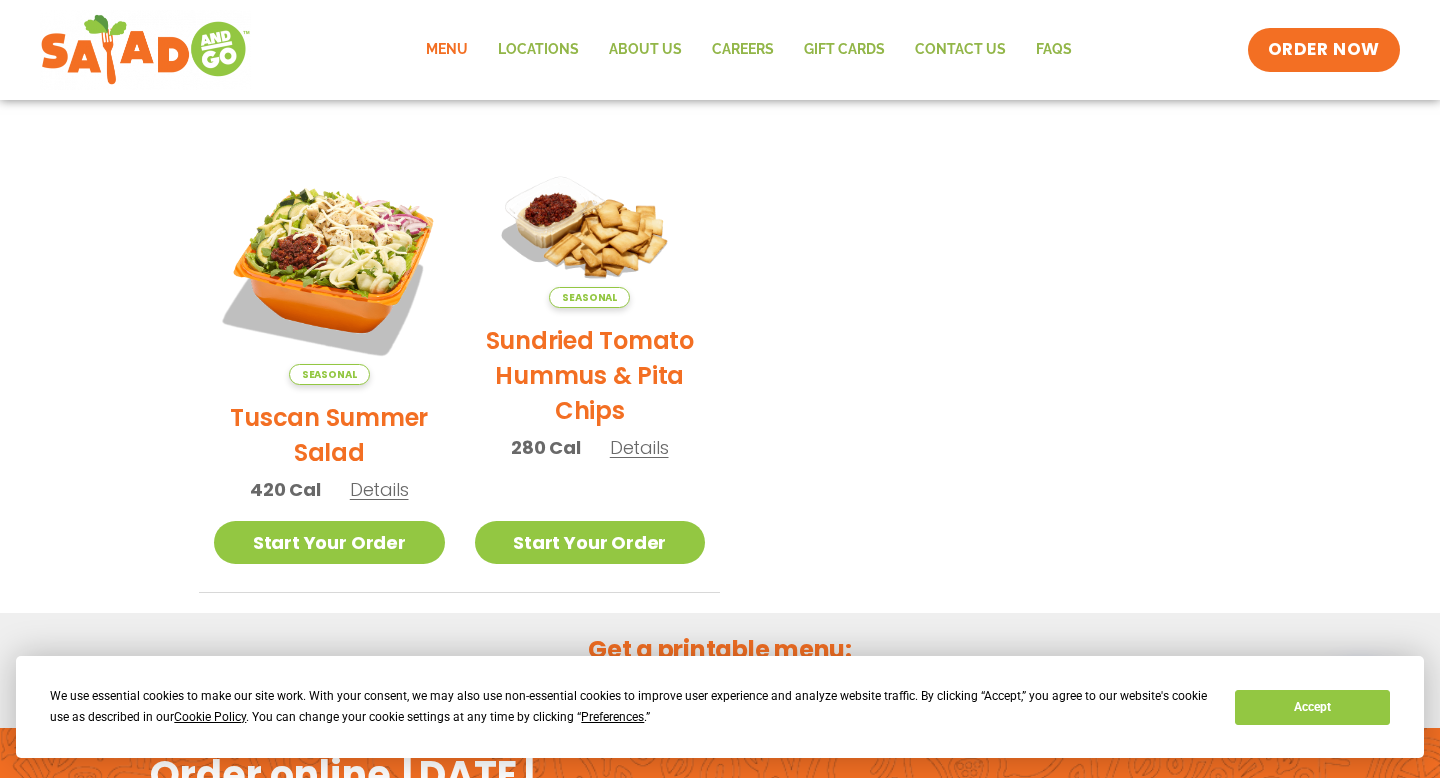 click on "Menu" 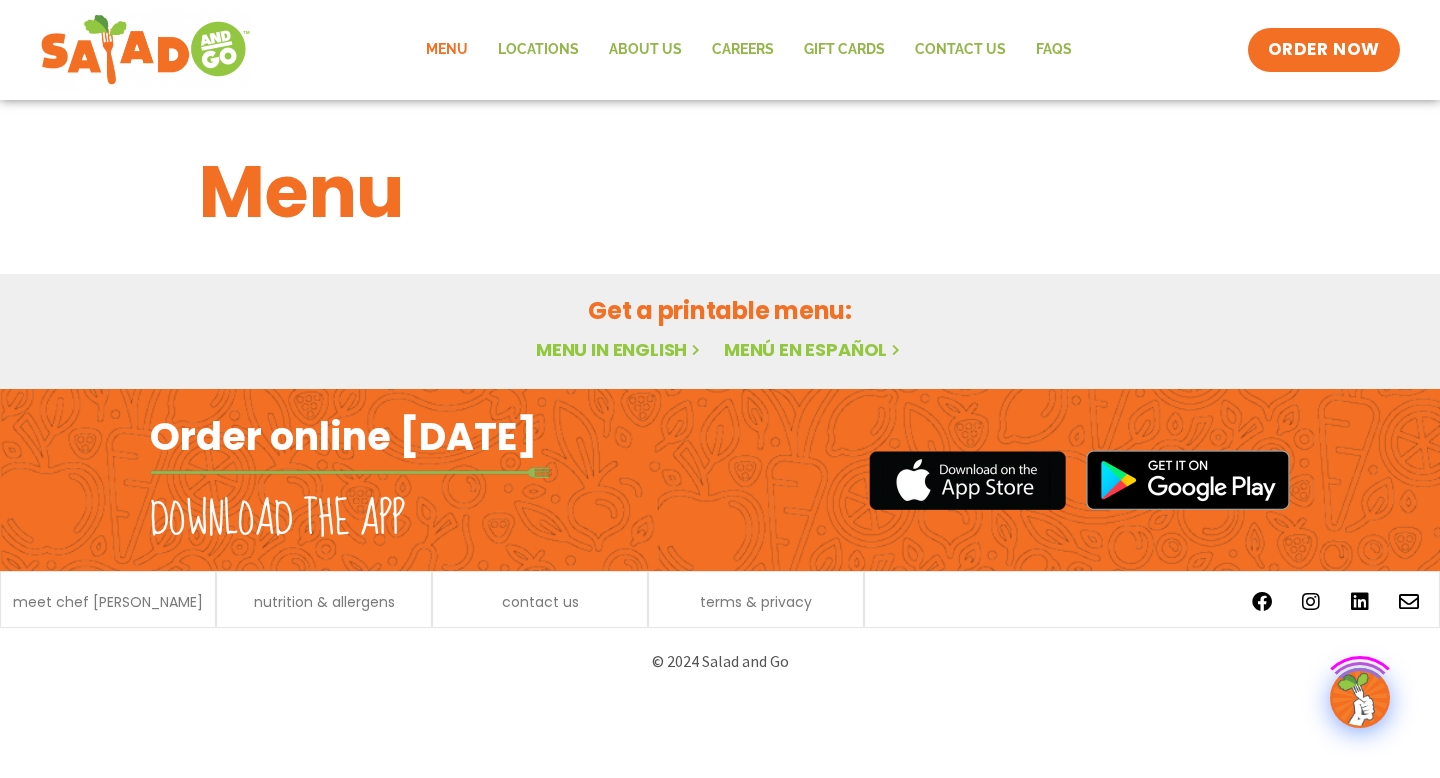 scroll, scrollTop: 0, scrollLeft: 0, axis: both 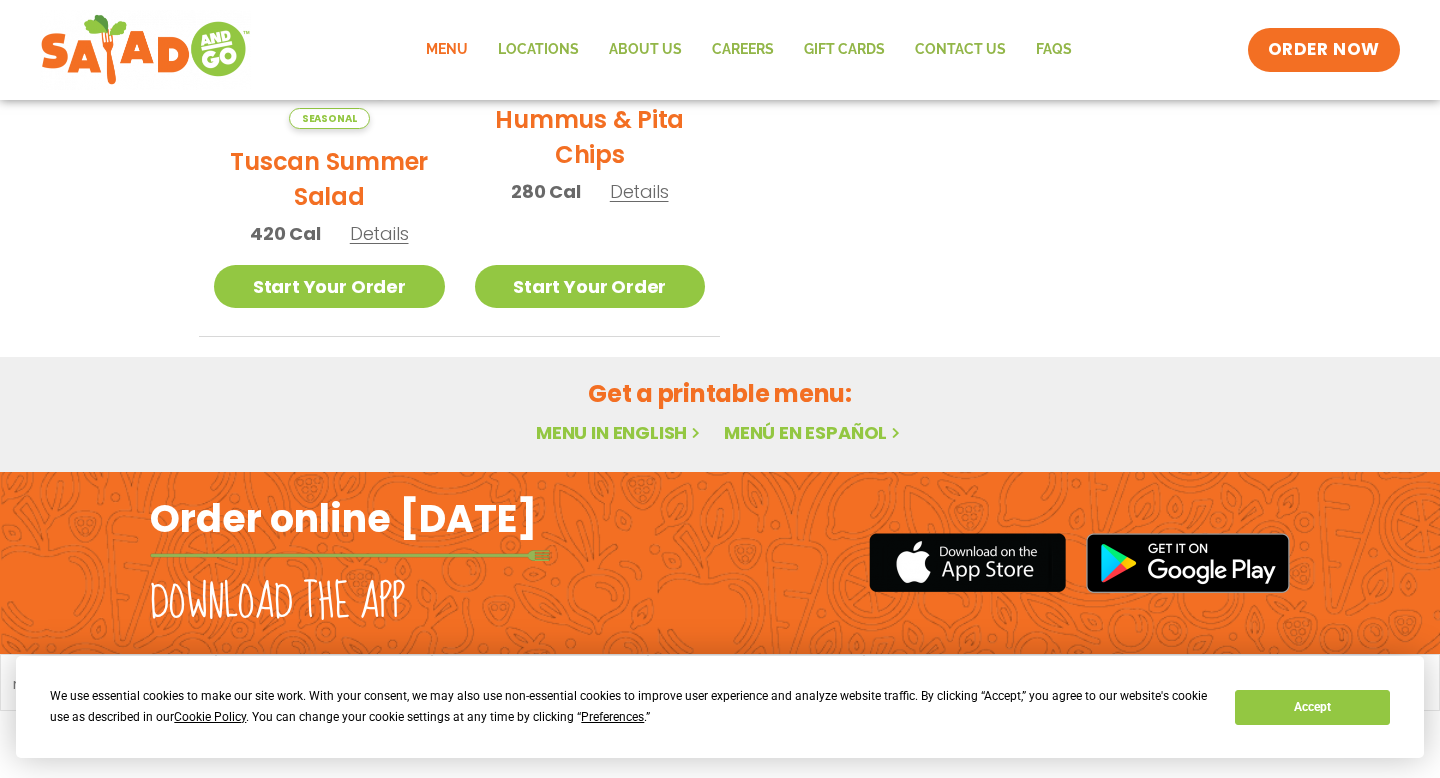click on "Menú en español" at bounding box center (814, 432) 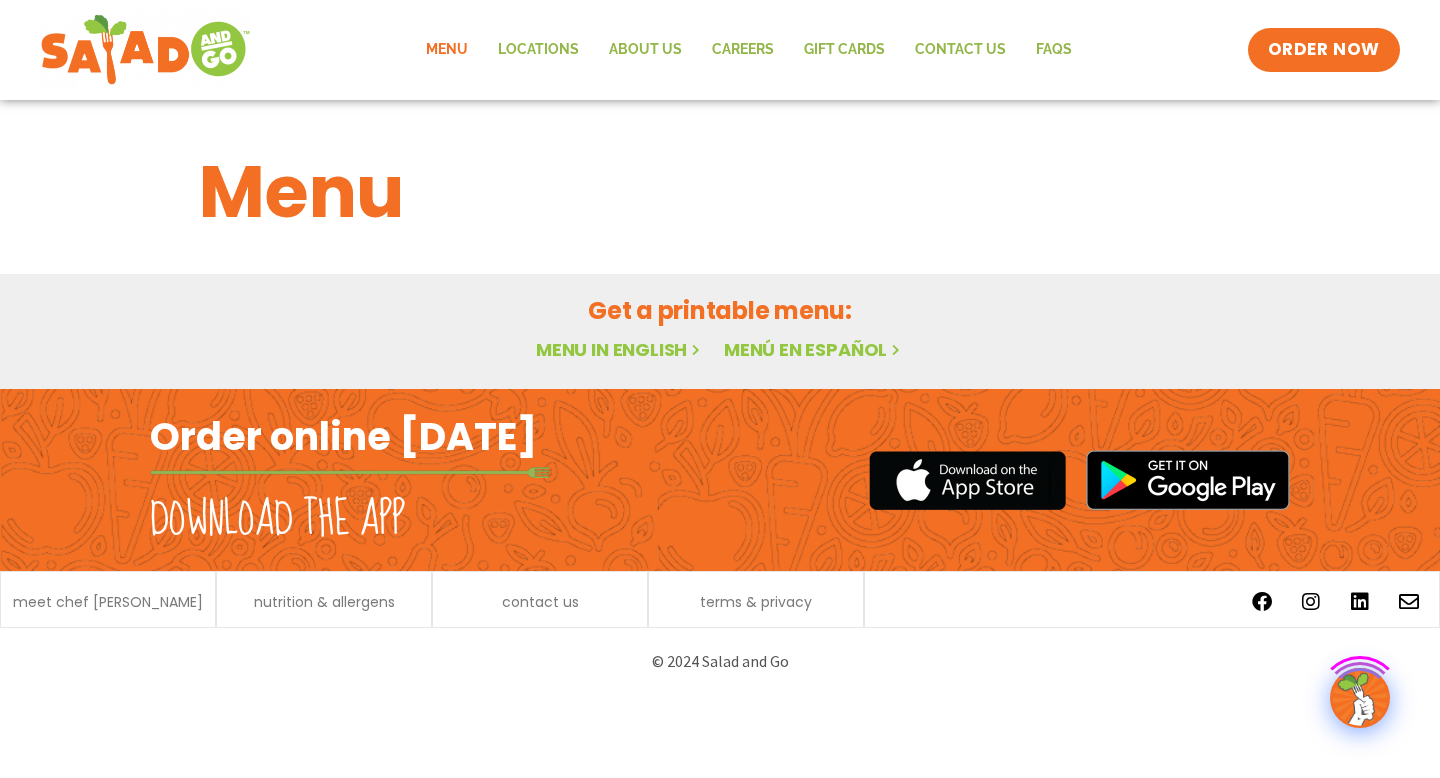 scroll, scrollTop: 0, scrollLeft: 0, axis: both 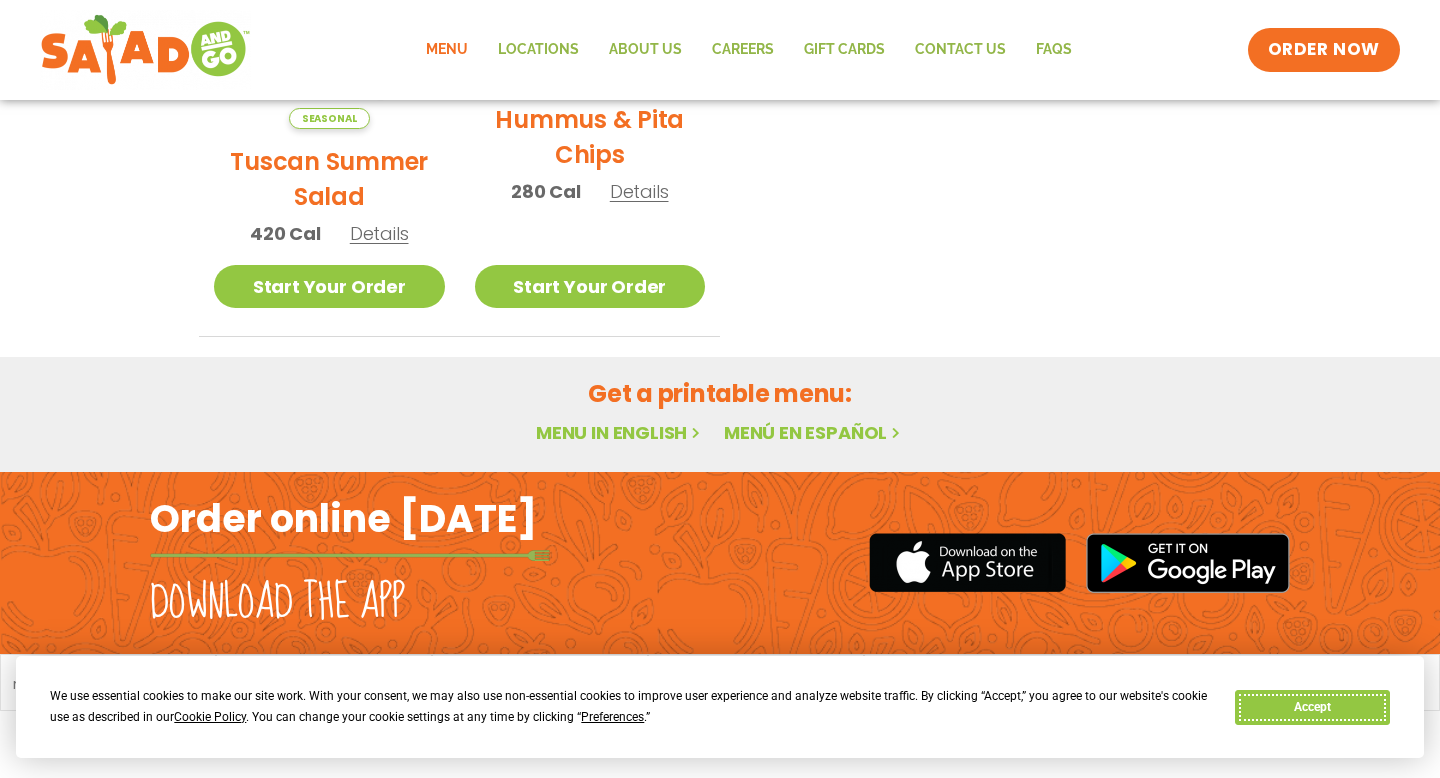 click on "Accept" at bounding box center (1312, 707) 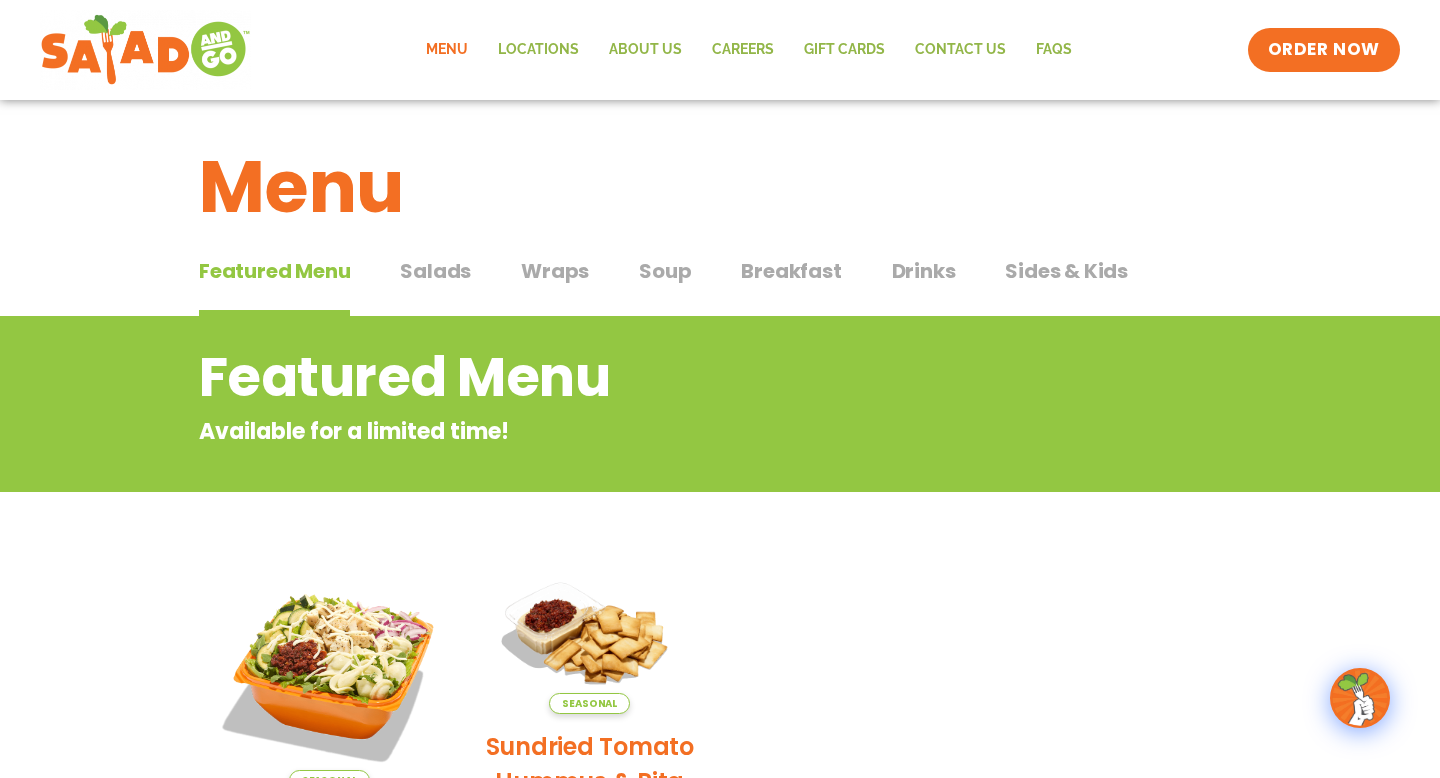 scroll, scrollTop: 0, scrollLeft: 0, axis: both 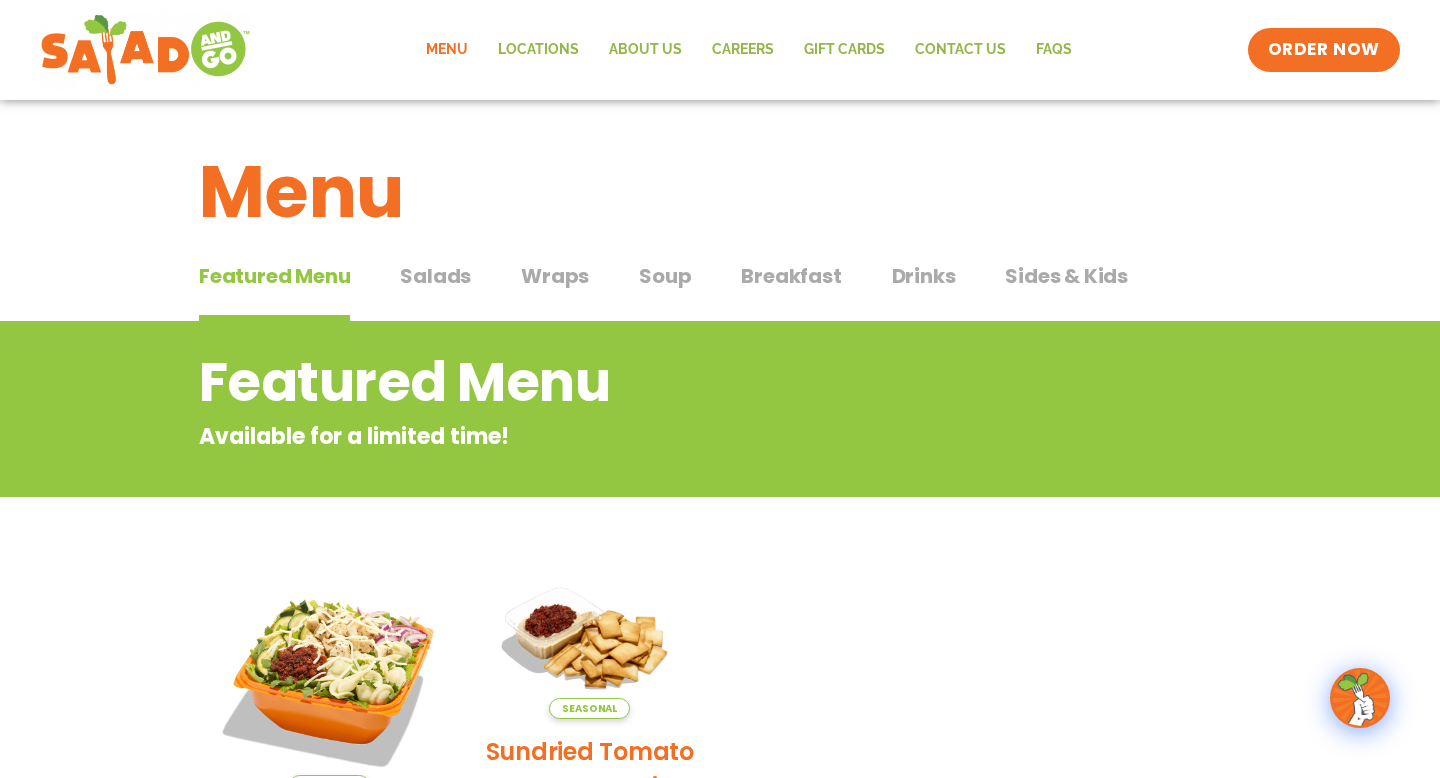 click on "Salads" at bounding box center [435, 276] 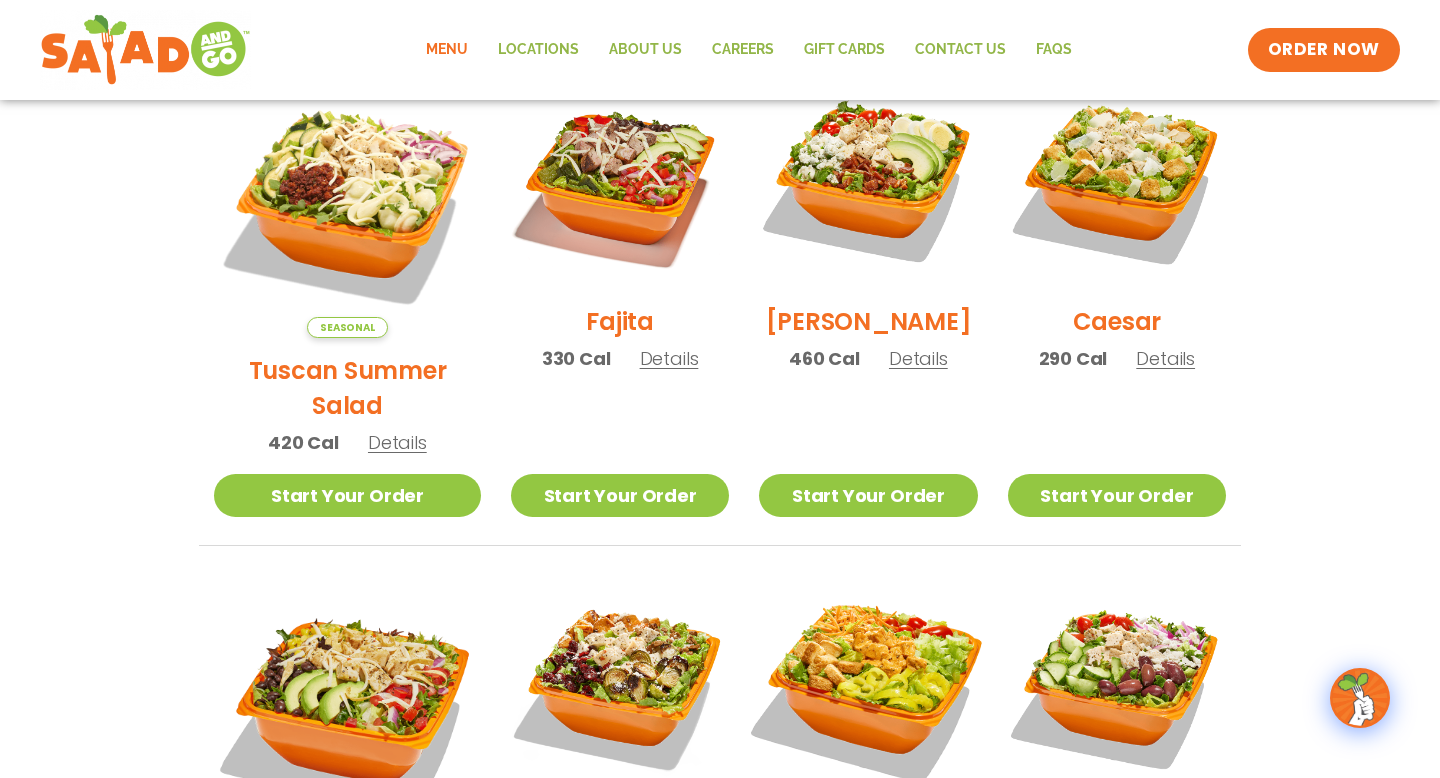 scroll, scrollTop: 563, scrollLeft: 0, axis: vertical 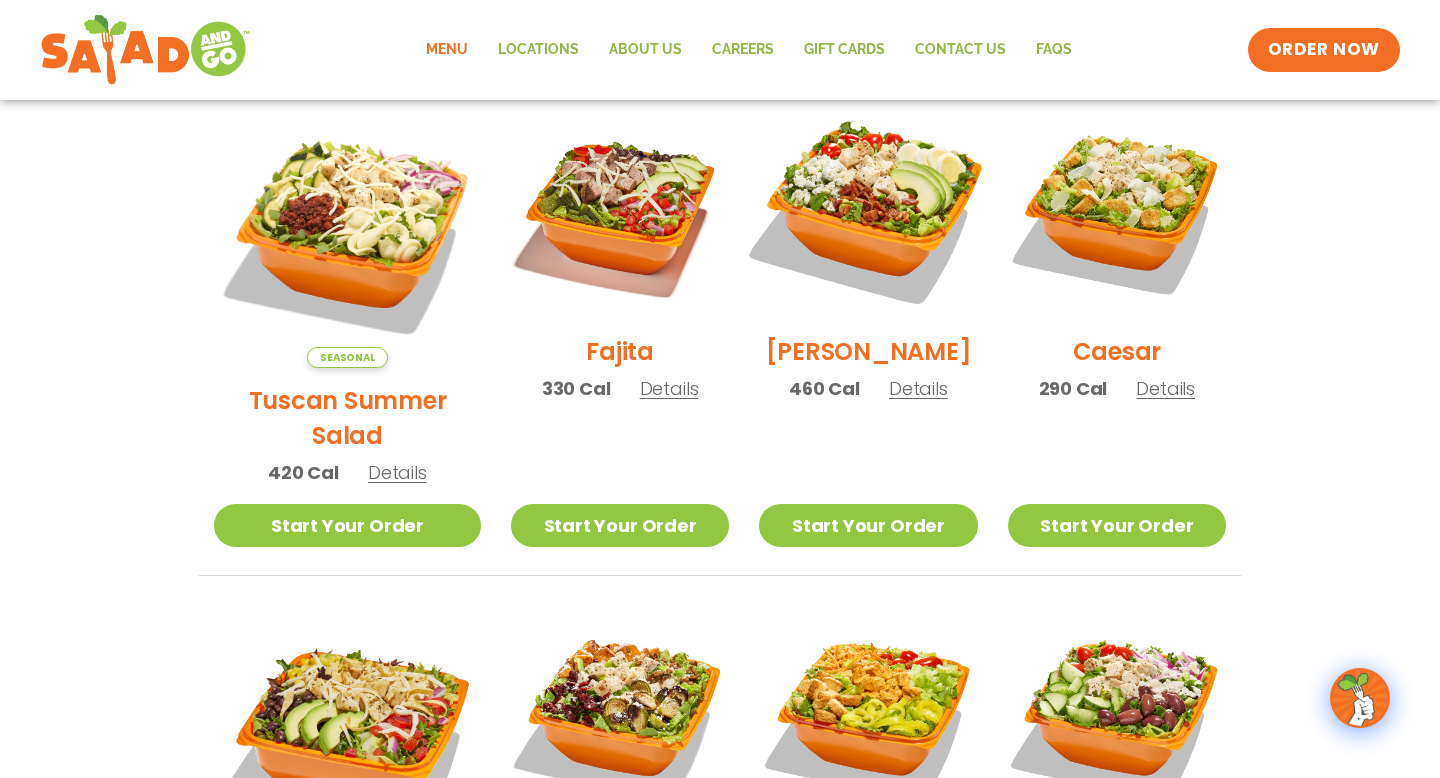 click at bounding box center [868, 210] 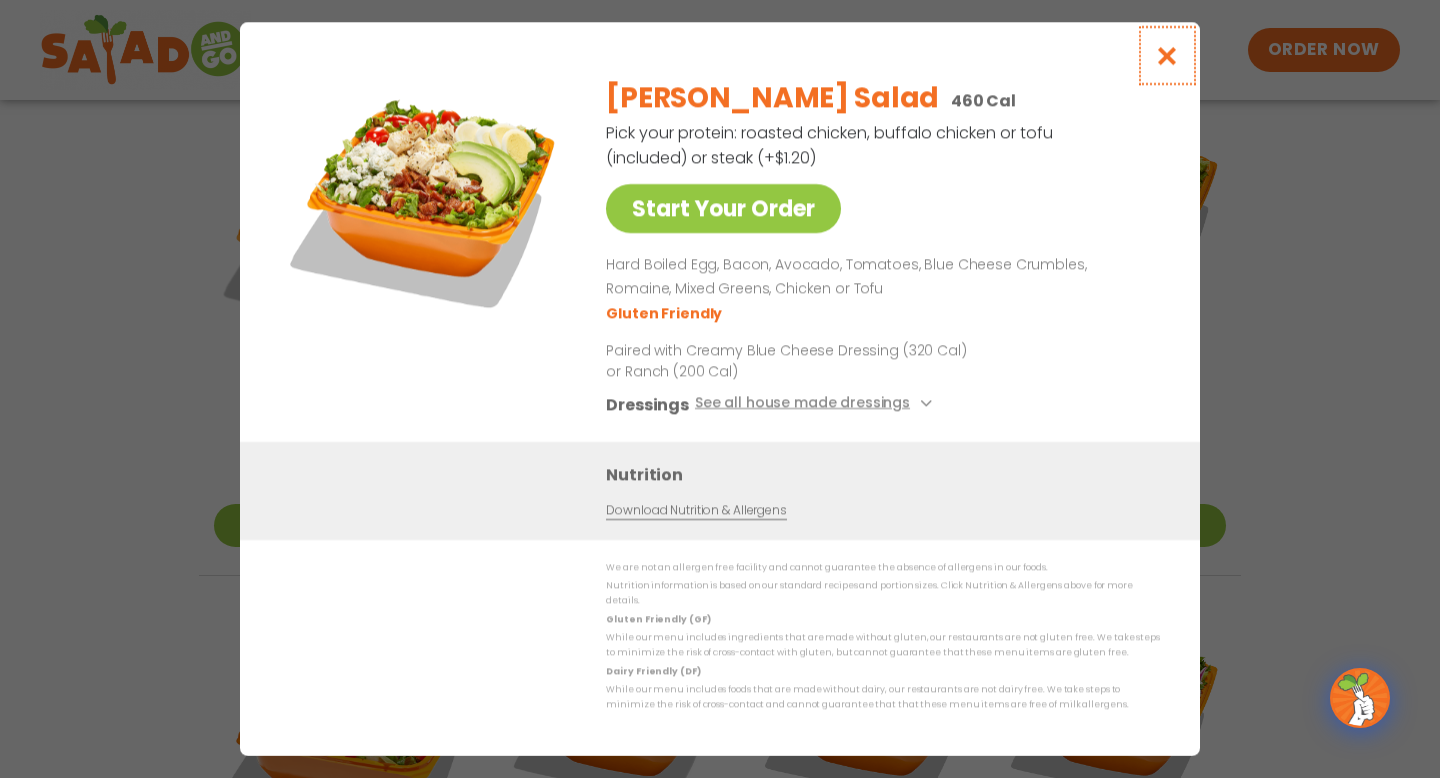 click at bounding box center (1167, 55) 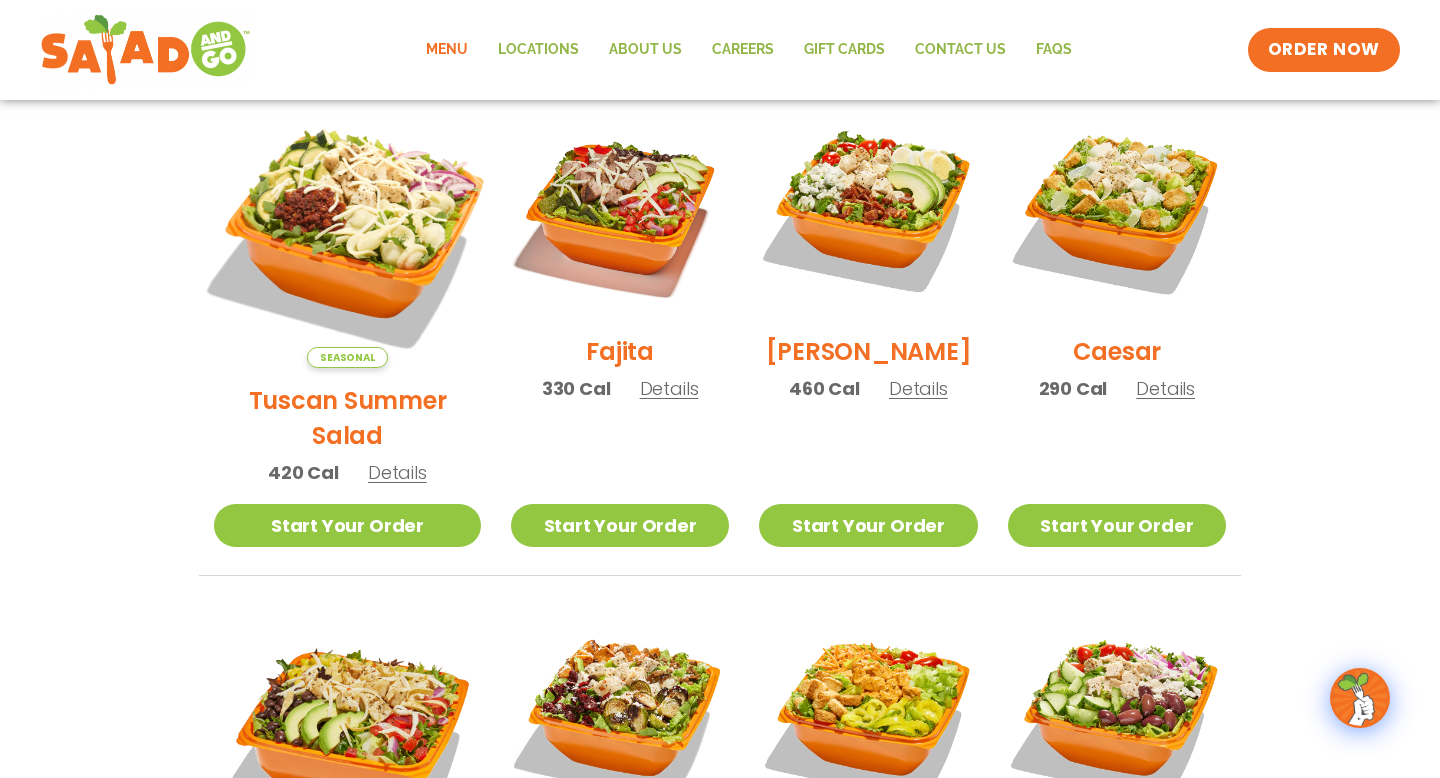 click at bounding box center [347, 234] 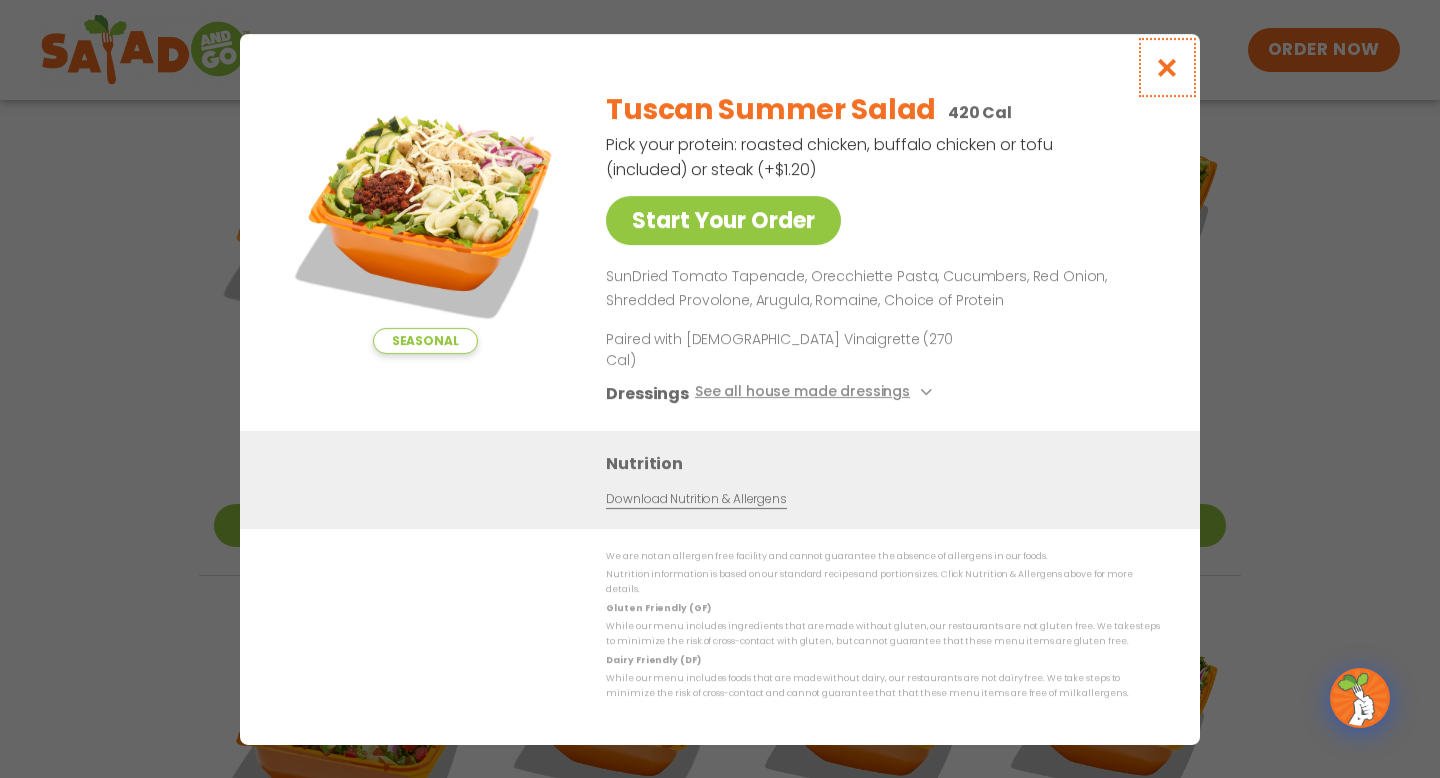 click at bounding box center (1167, 67) 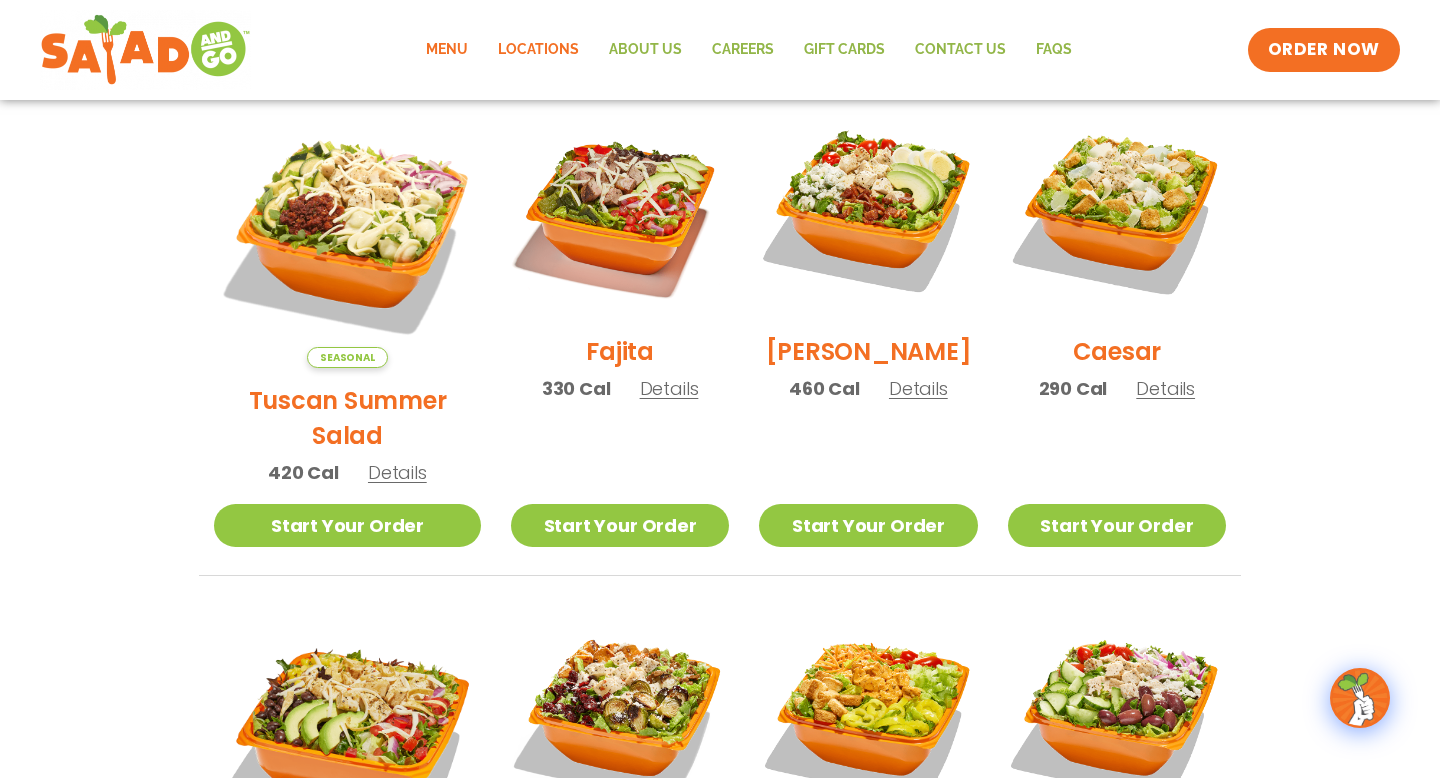 click on "Locations" 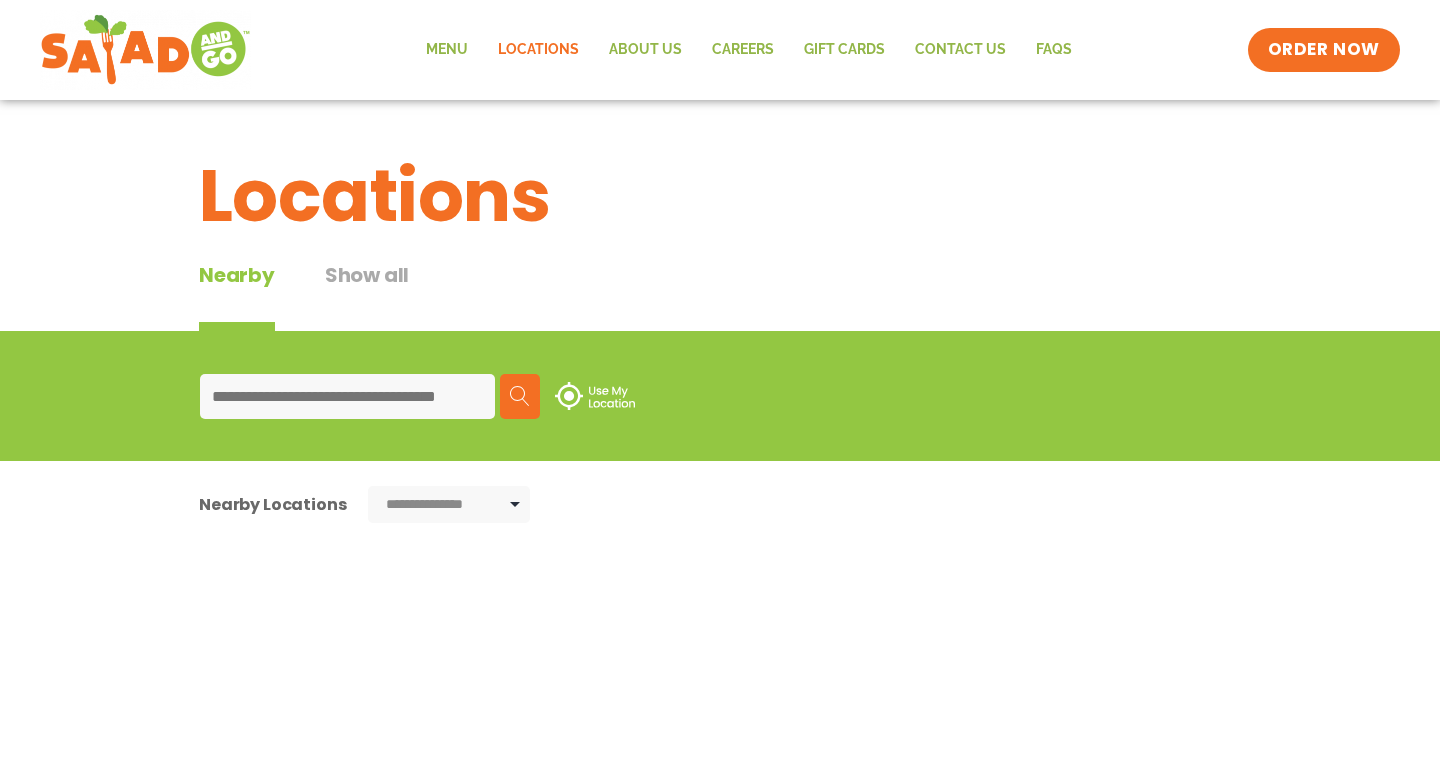 scroll, scrollTop: 0, scrollLeft: 0, axis: both 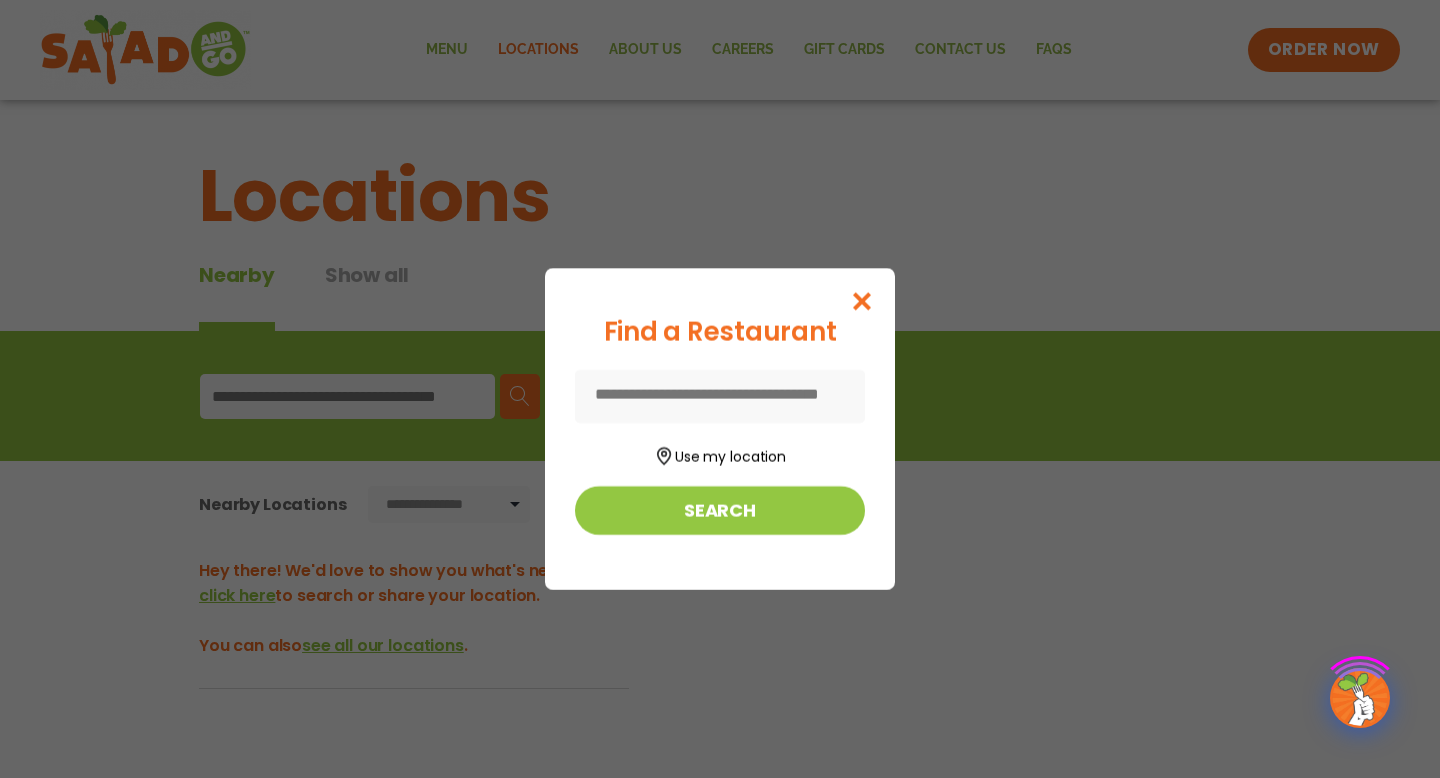 click on "Find a Restaurant        Use my location       Search" at bounding box center [720, 389] 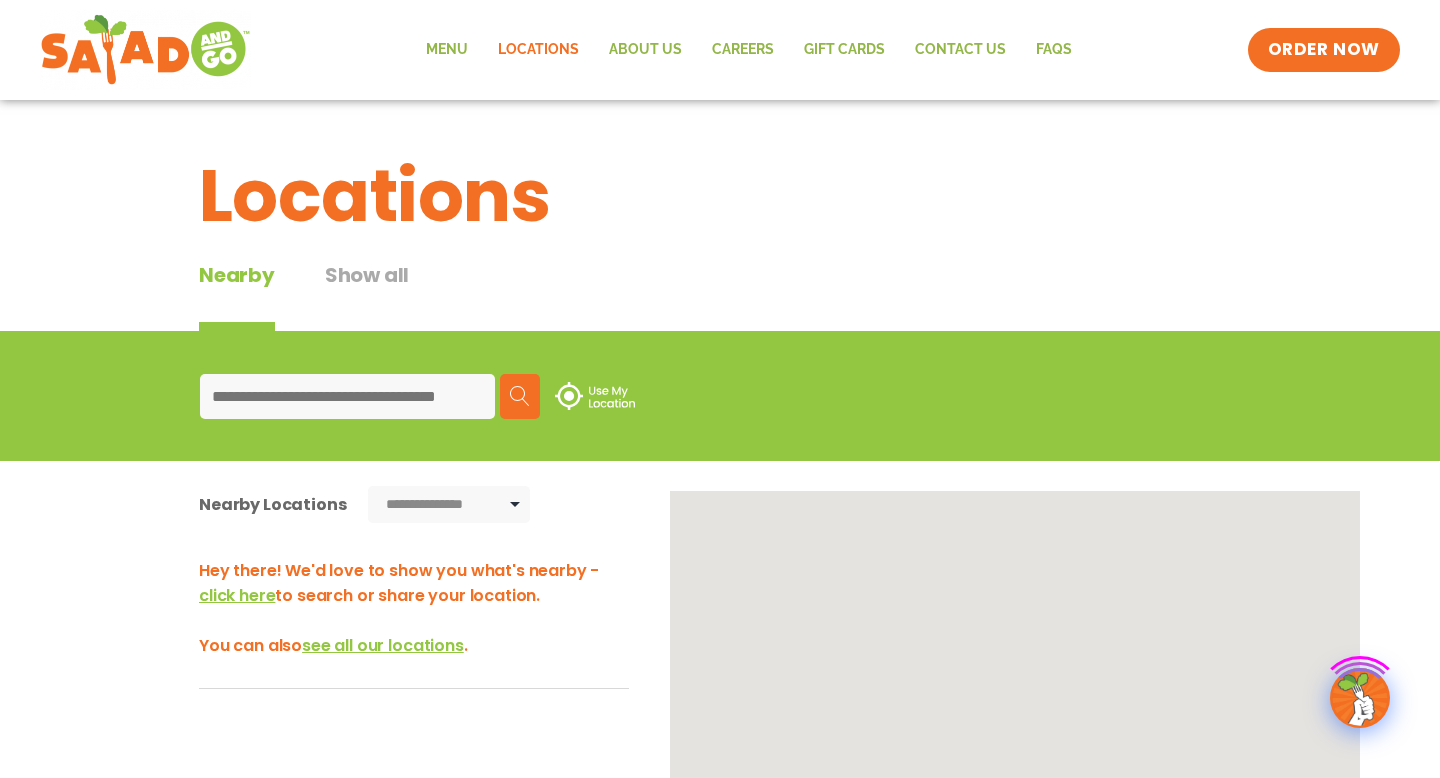 scroll, scrollTop: 0, scrollLeft: 0, axis: both 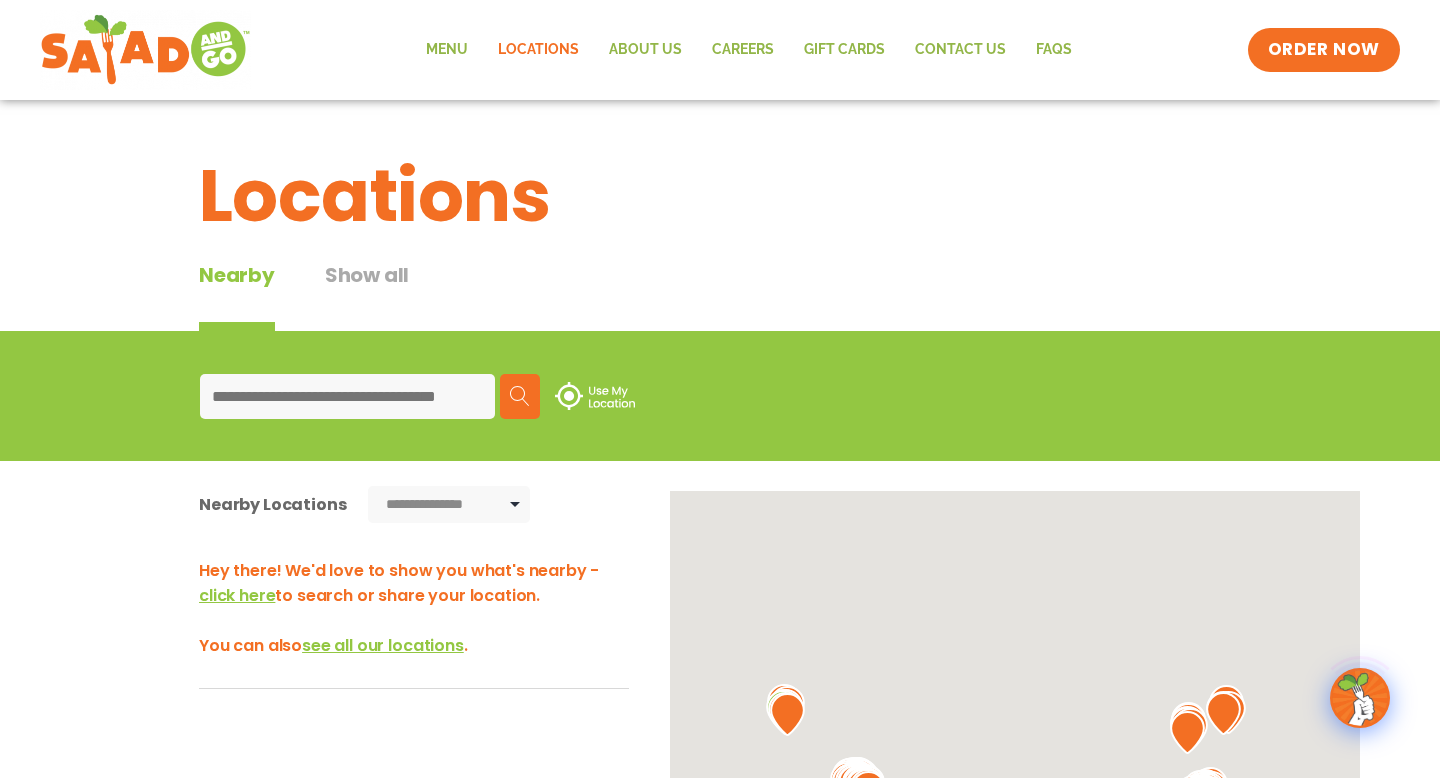 click at bounding box center (347, 396) 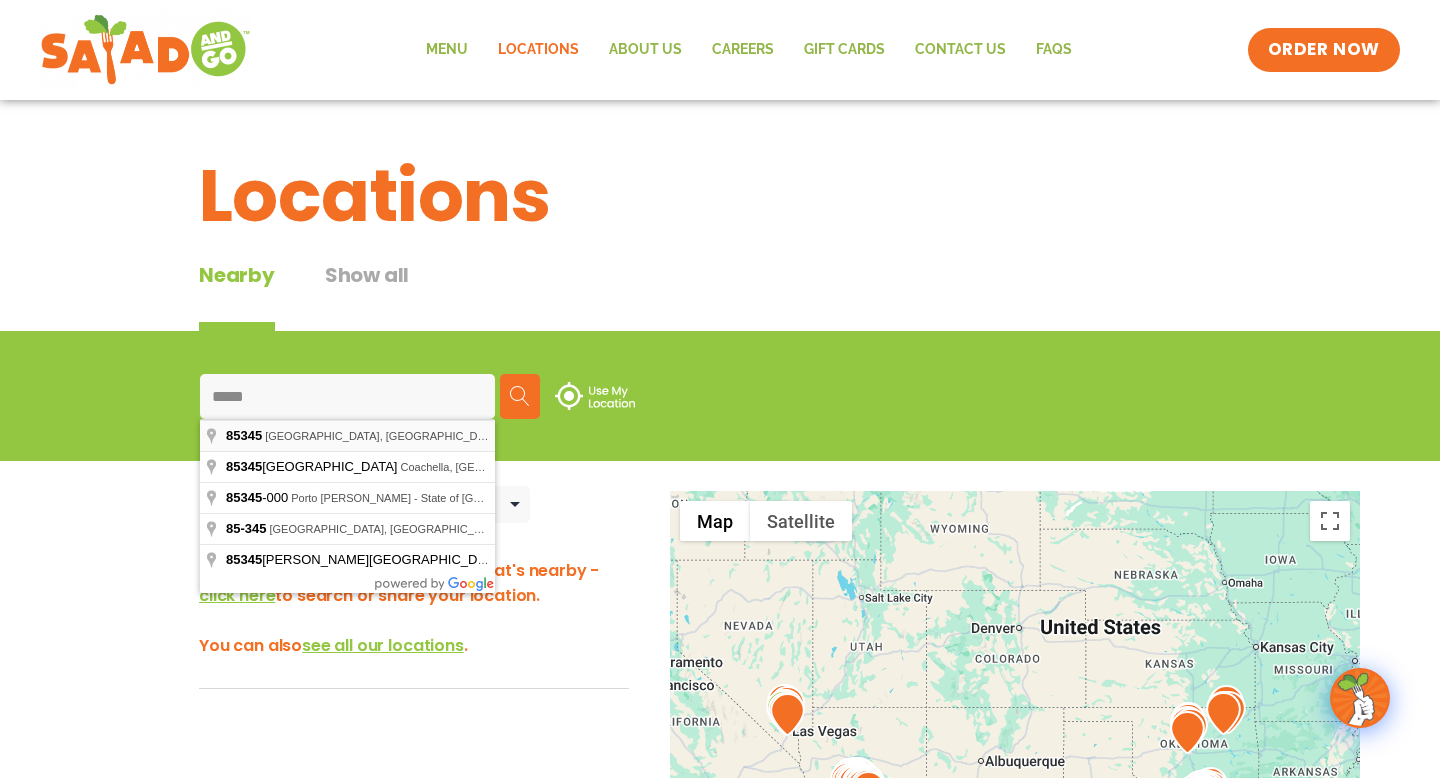 type on "**********" 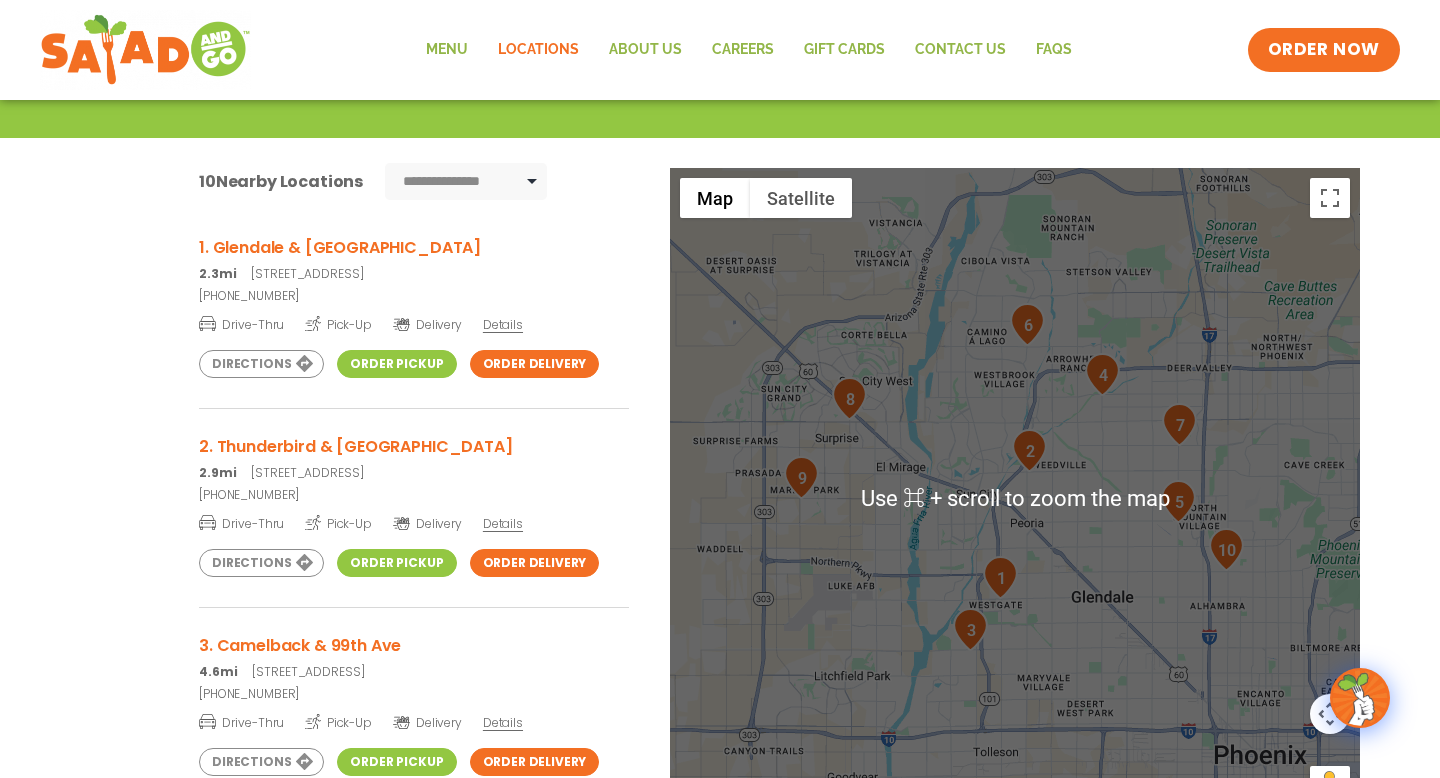 scroll, scrollTop: 331, scrollLeft: 0, axis: vertical 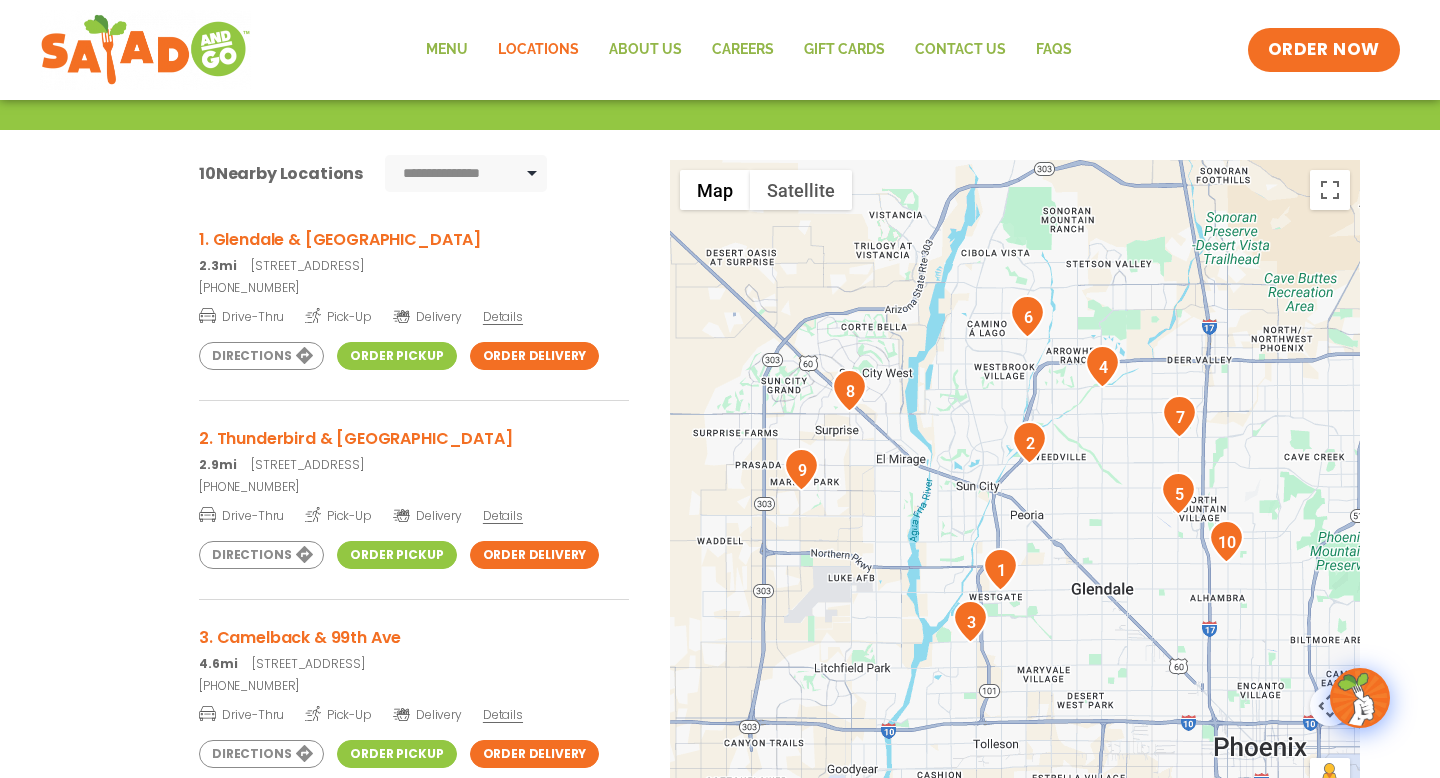 click at bounding box center [1015, 491] 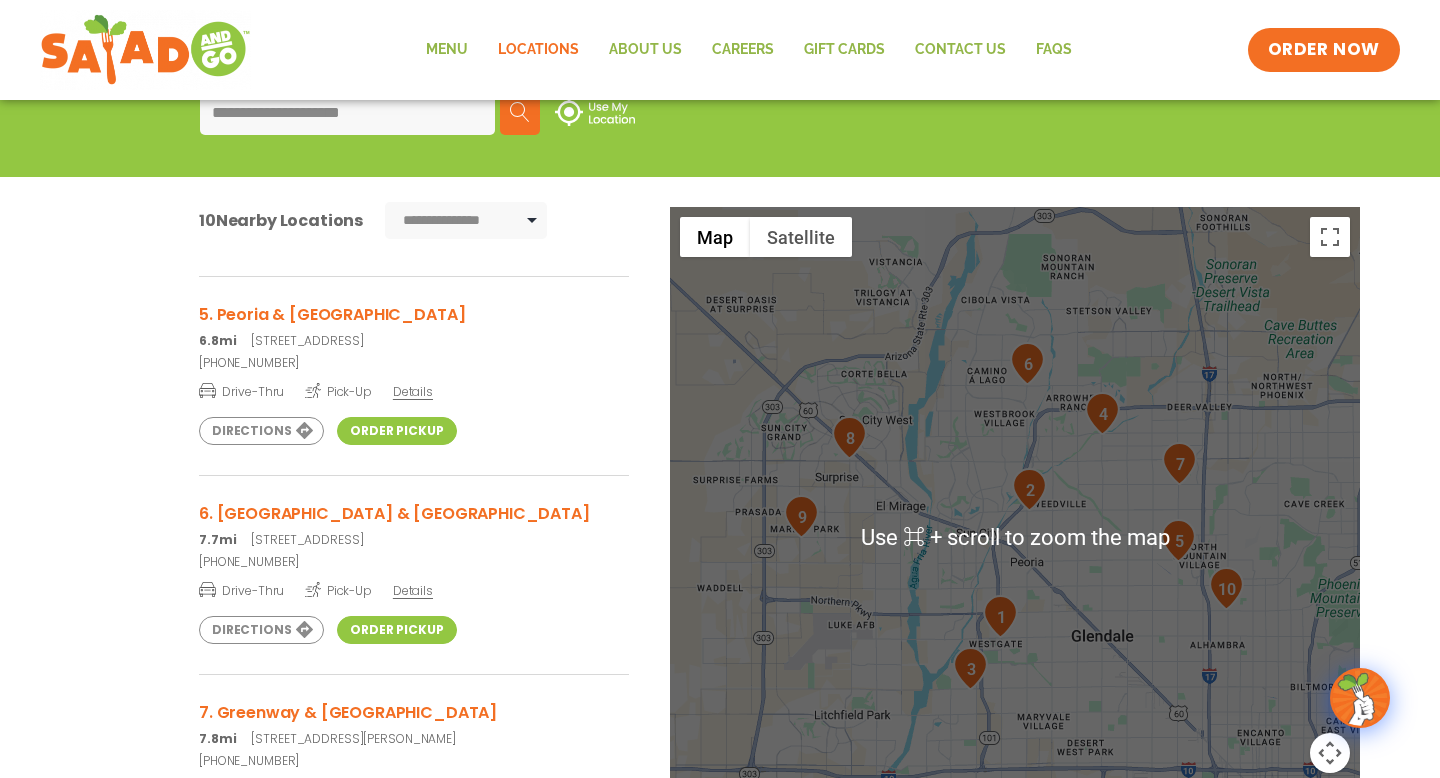 scroll, scrollTop: 304, scrollLeft: 0, axis: vertical 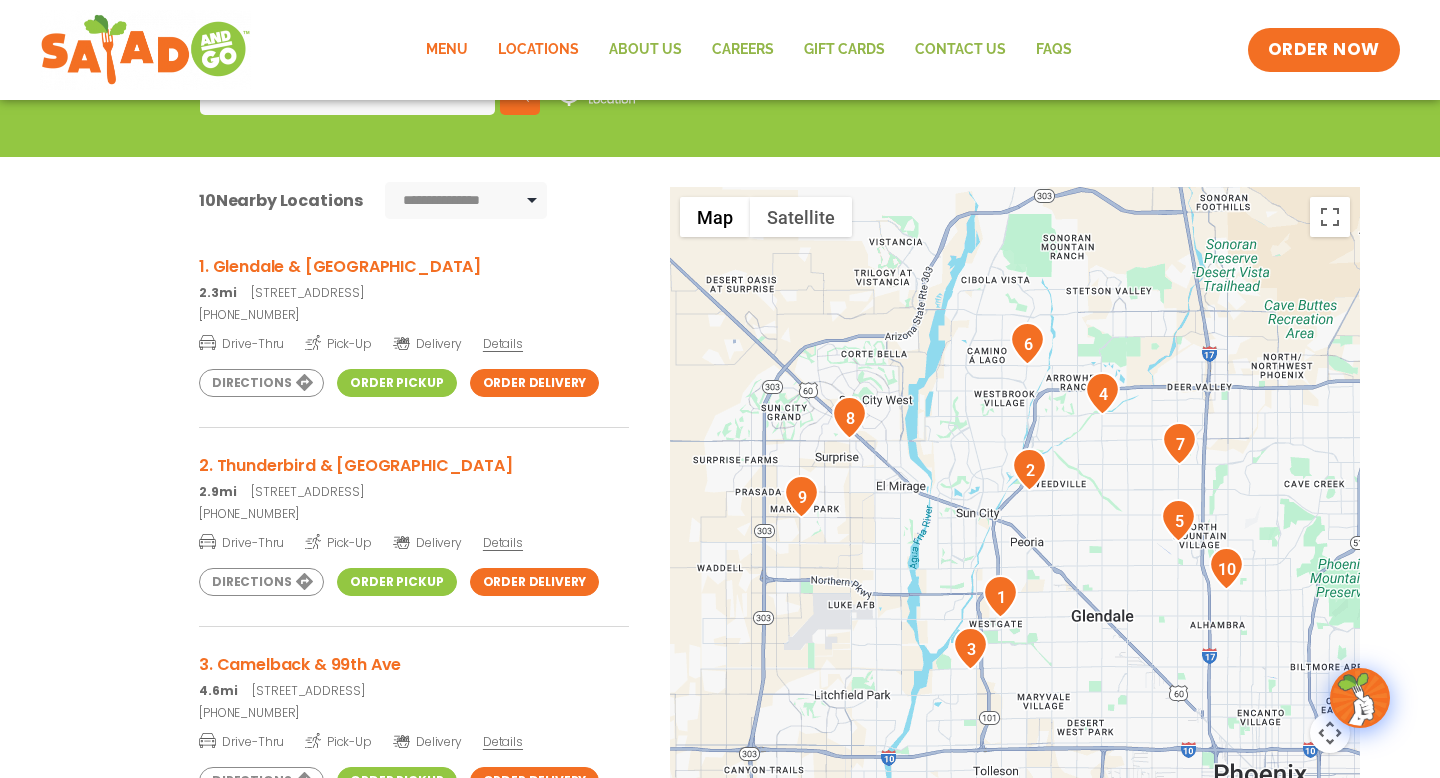 click on "Menu" 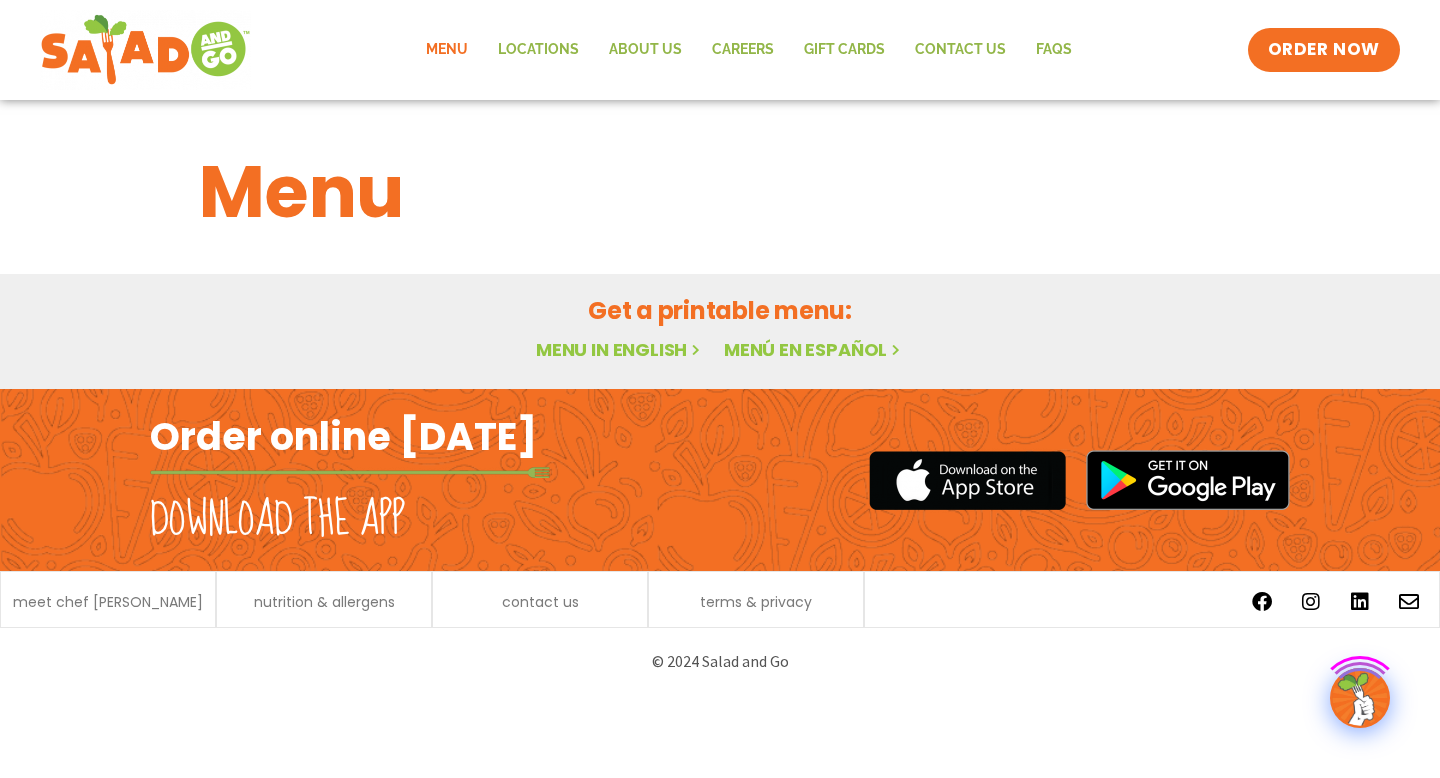scroll, scrollTop: 0, scrollLeft: 0, axis: both 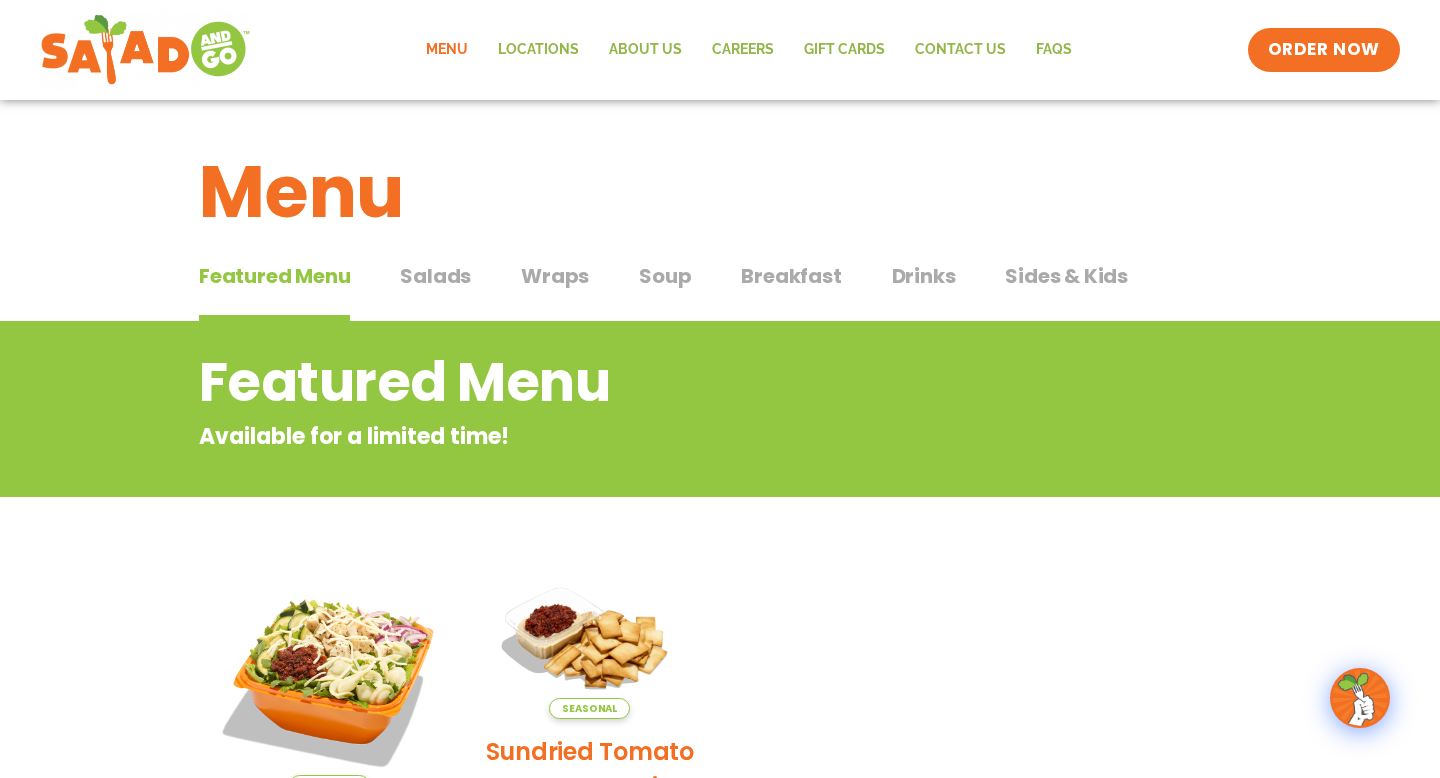 click on "Salads   Salads" at bounding box center [435, 291] 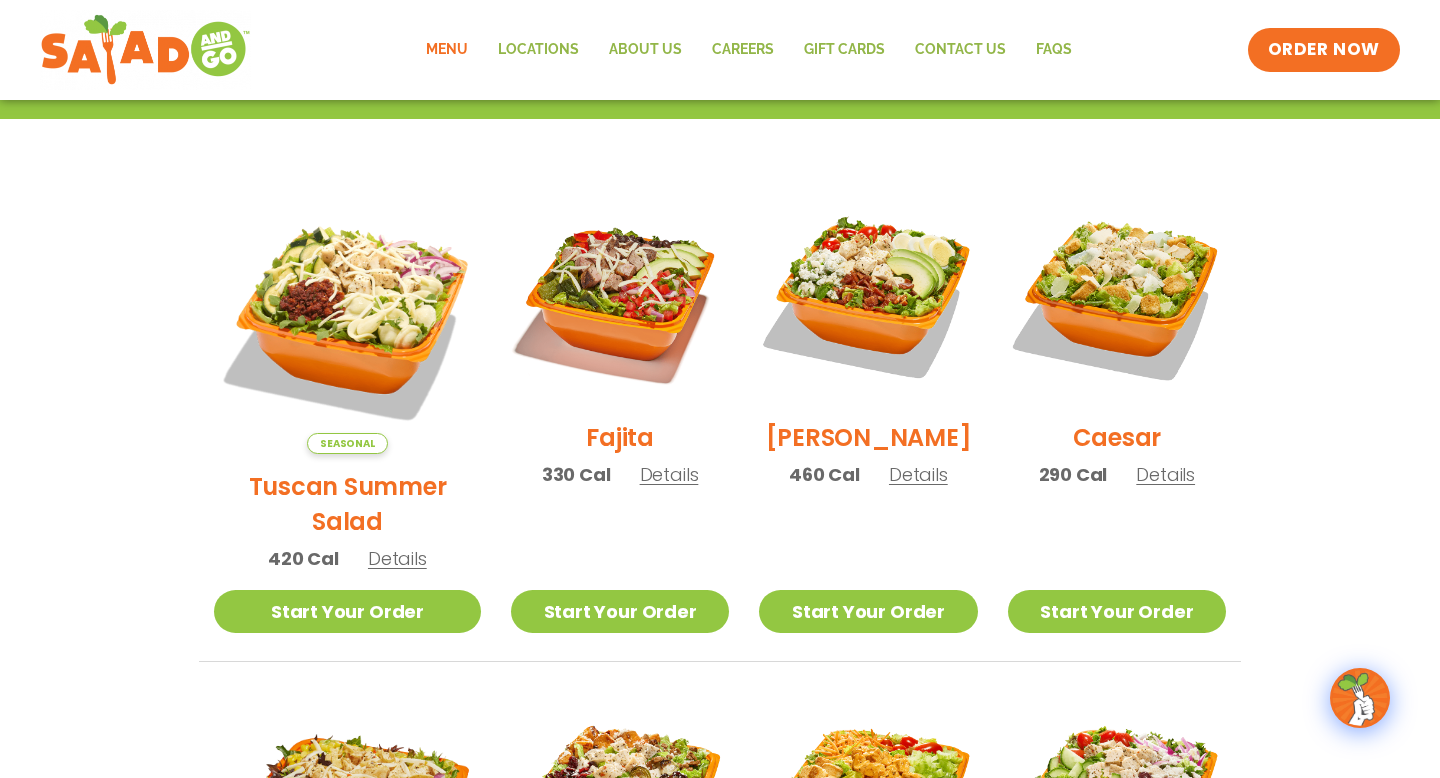 scroll, scrollTop: 512, scrollLeft: 0, axis: vertical 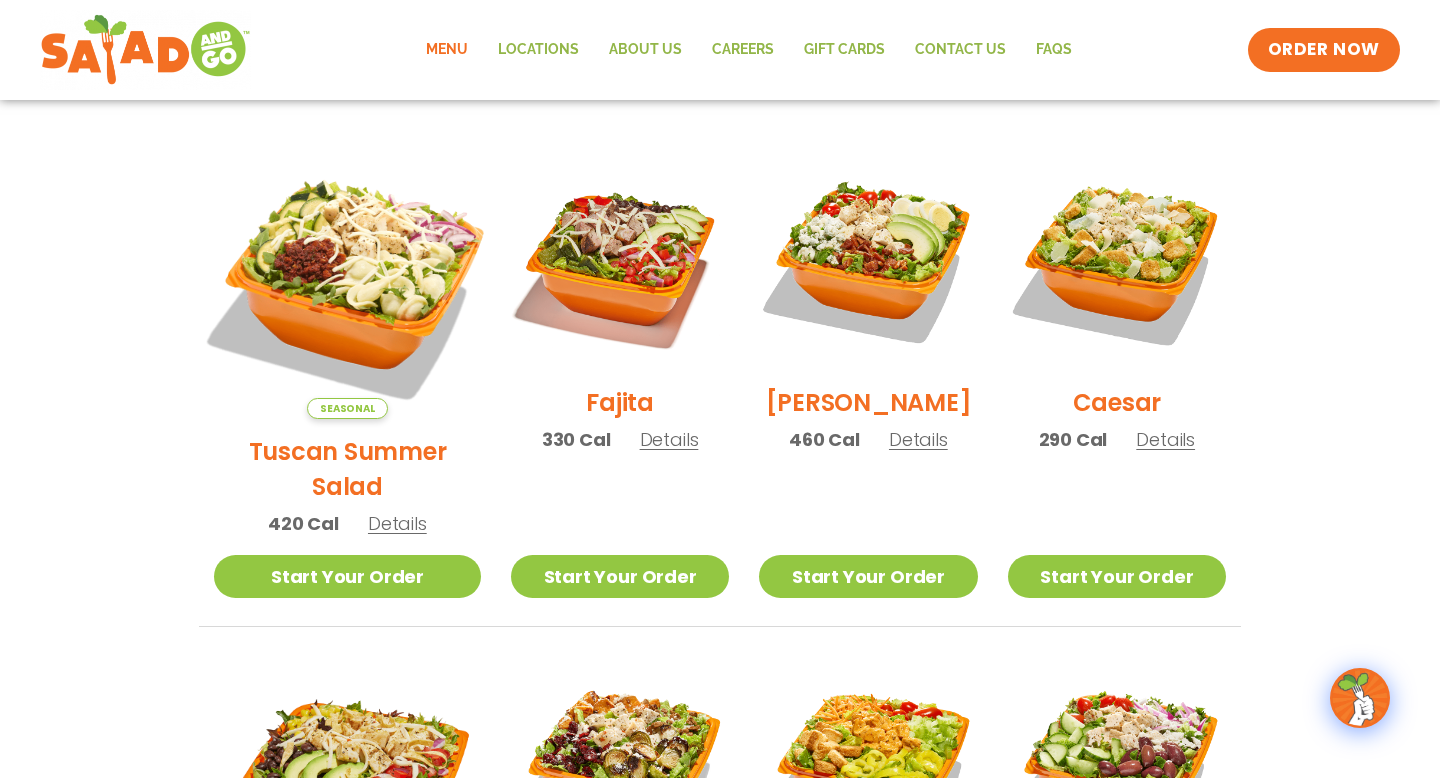 click at bounding box center [347, 285] 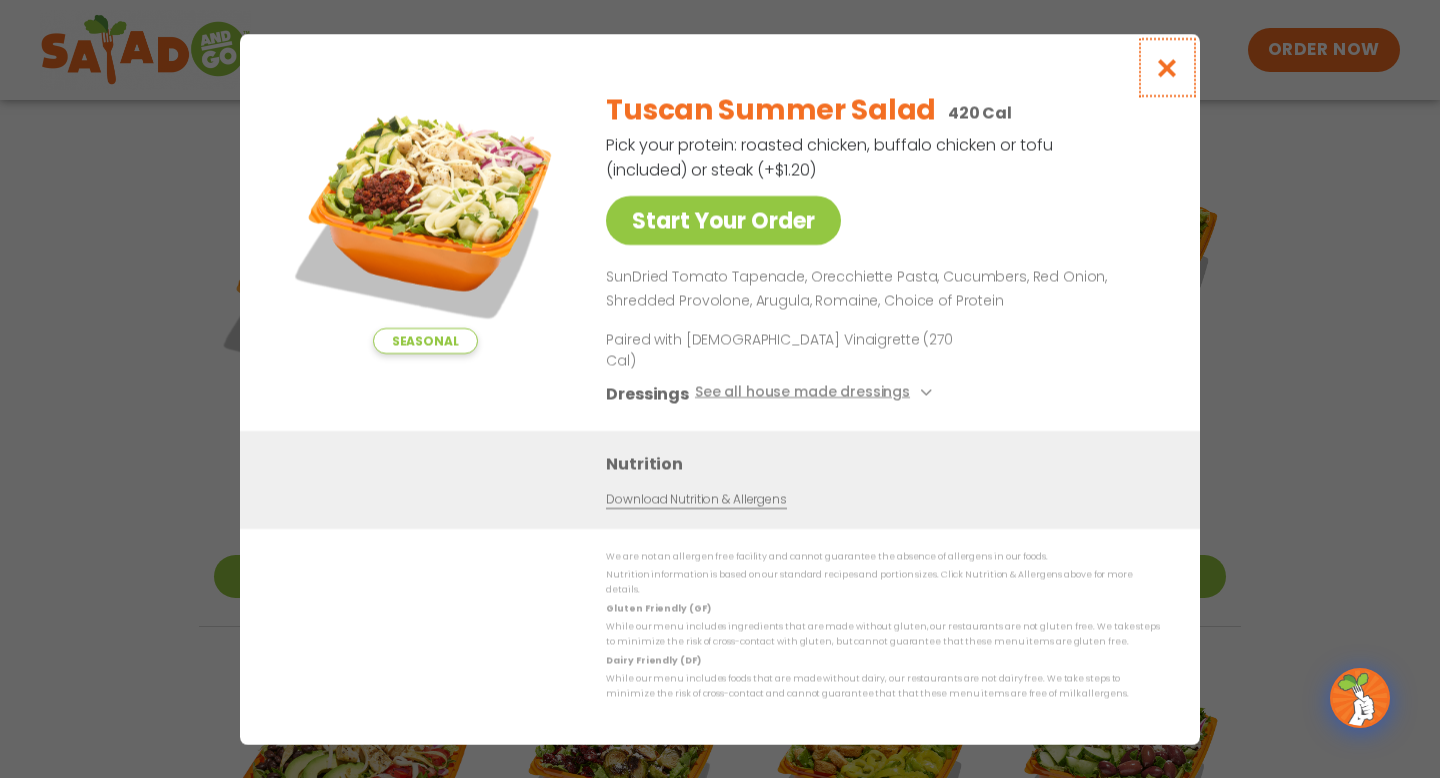 click at bounding box center (1167, 67) 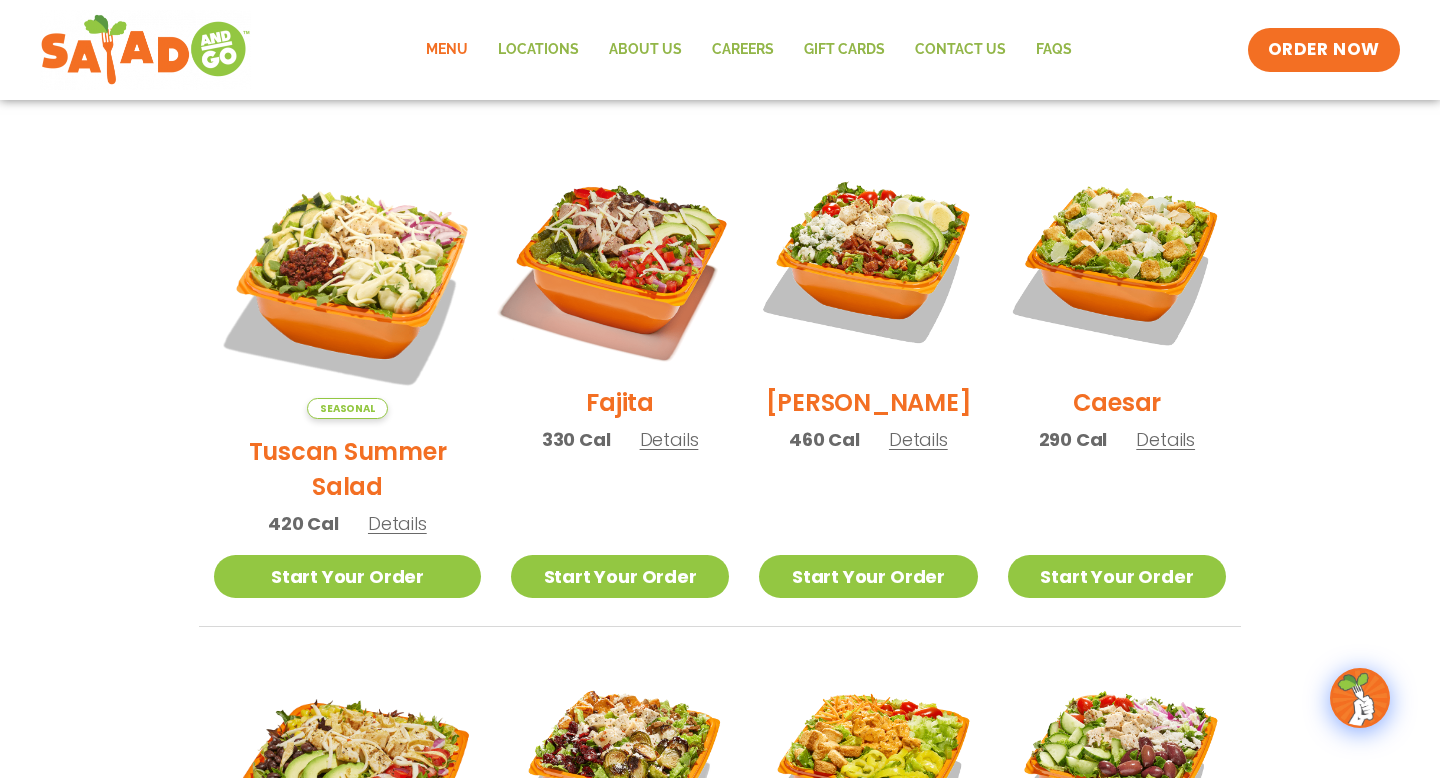 click at bounding box center (620, 261) 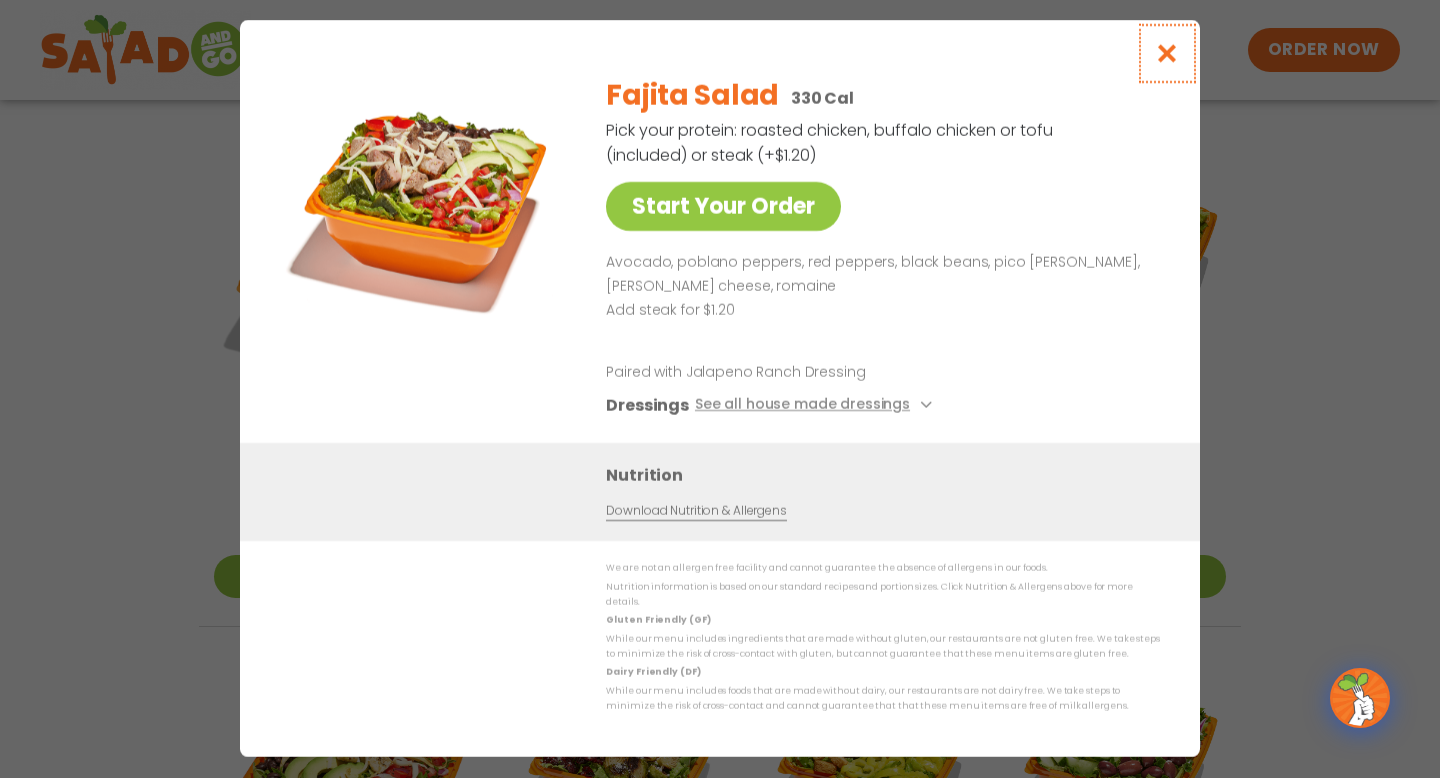 click at bounding box center (1167, 53) 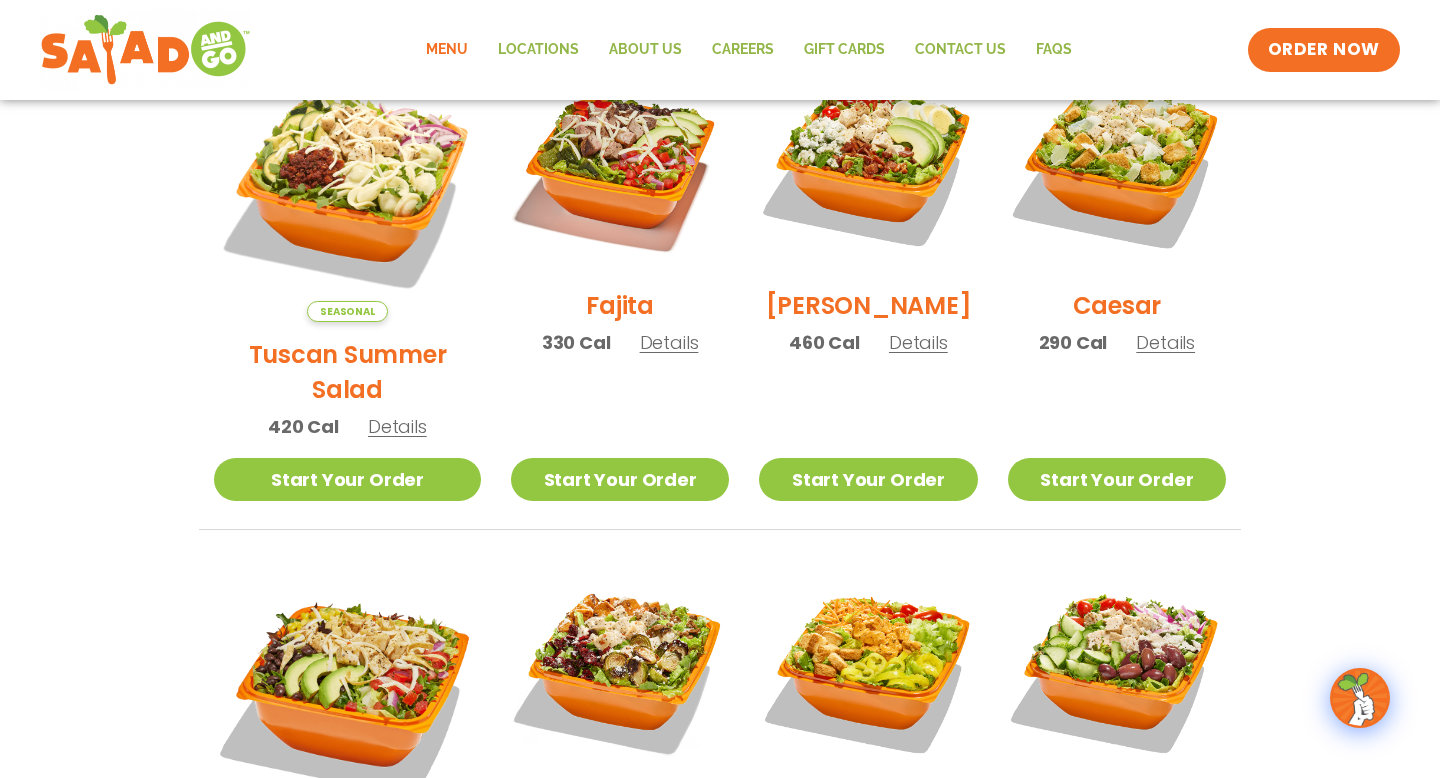 scroll, scrollTop: 605, scrollLeft: 0, axis: vertical 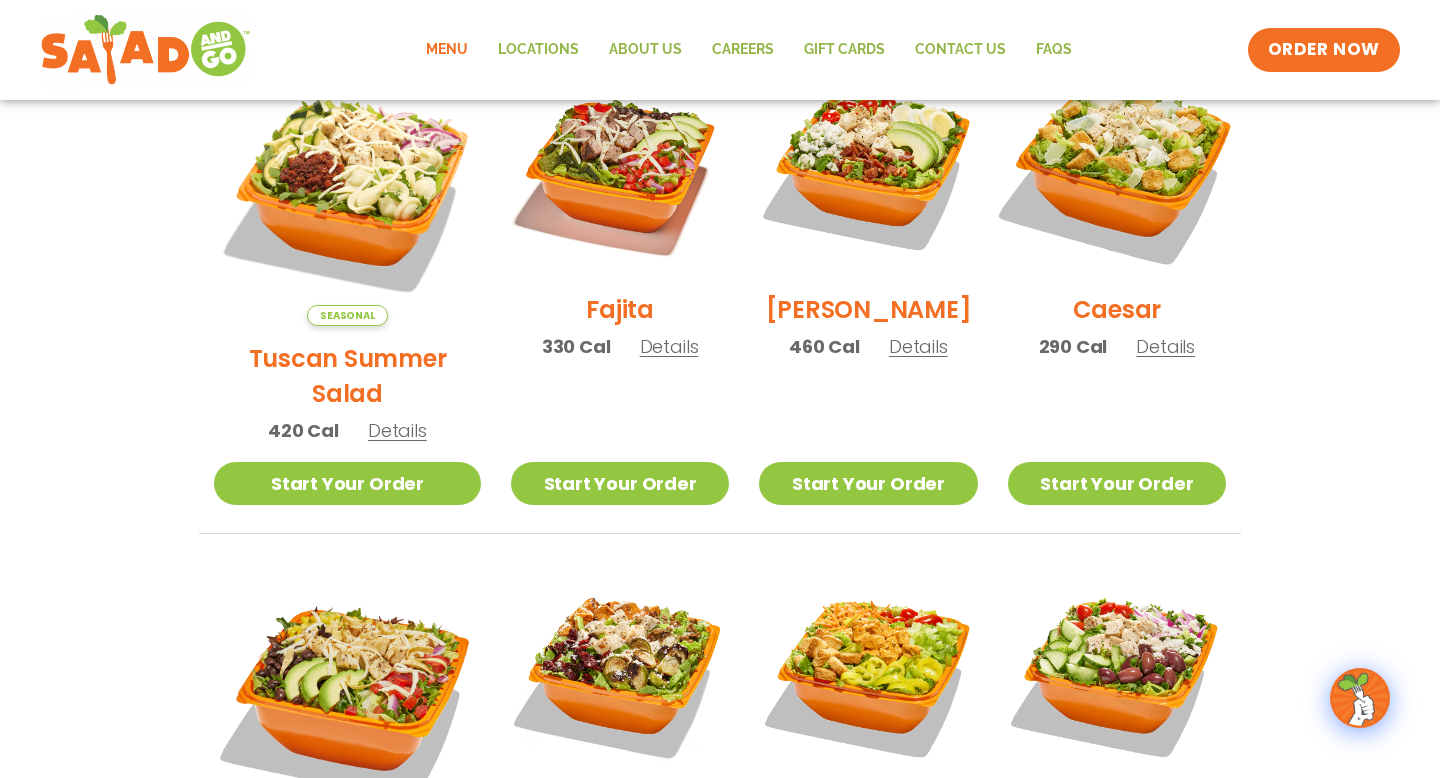 click at bounding box center [1117, 168] 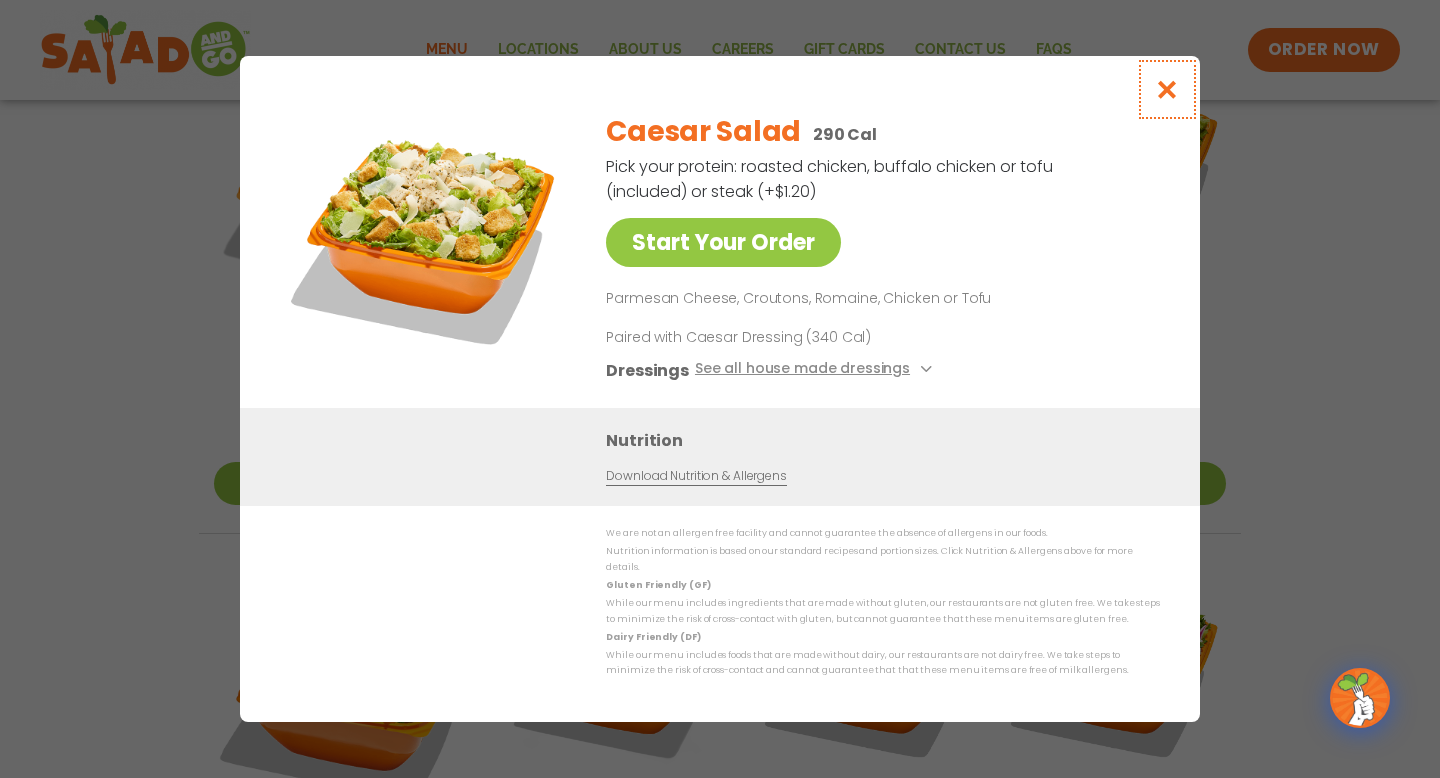 click at bounding box center (1167, 89) 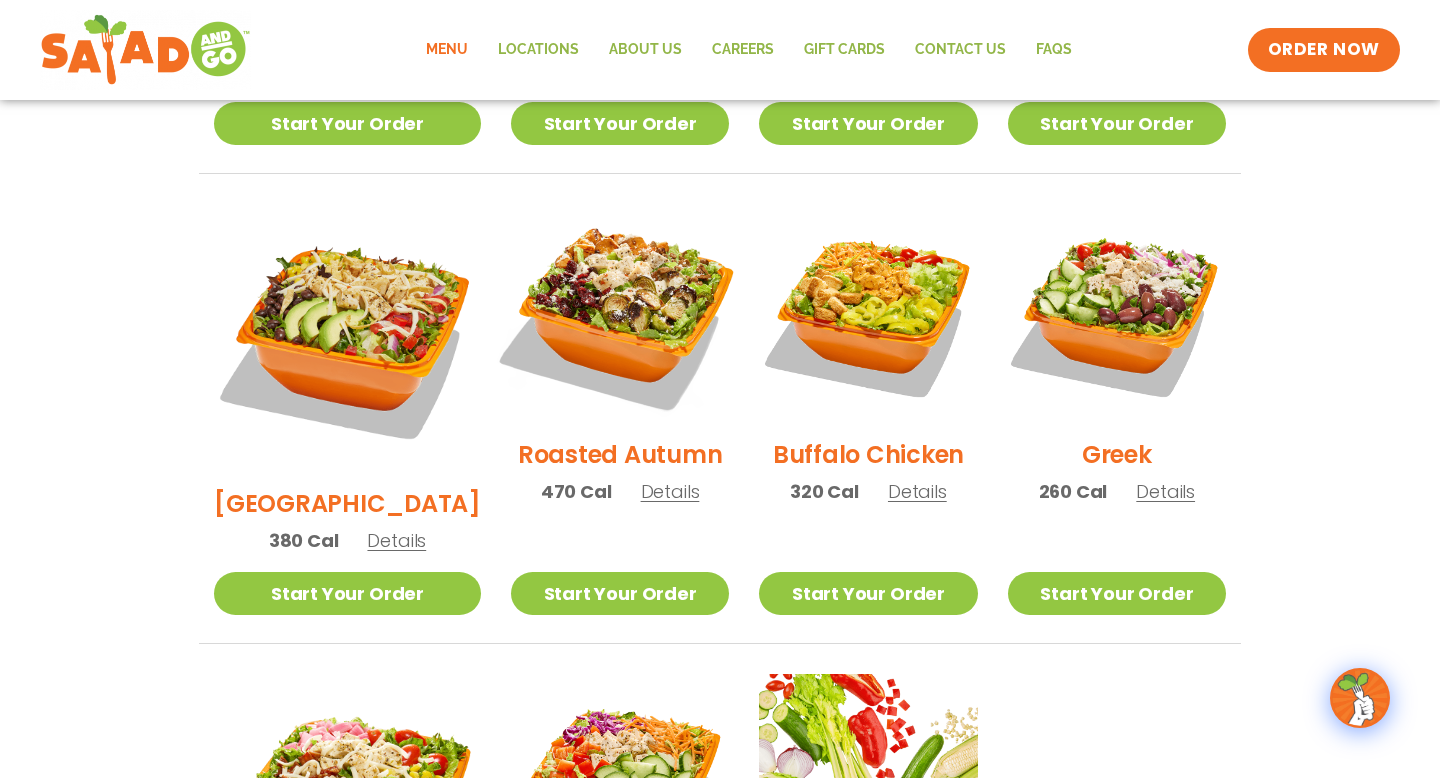 scroll, scrollTop: 983, scrollLeft: 0, axis: vertical 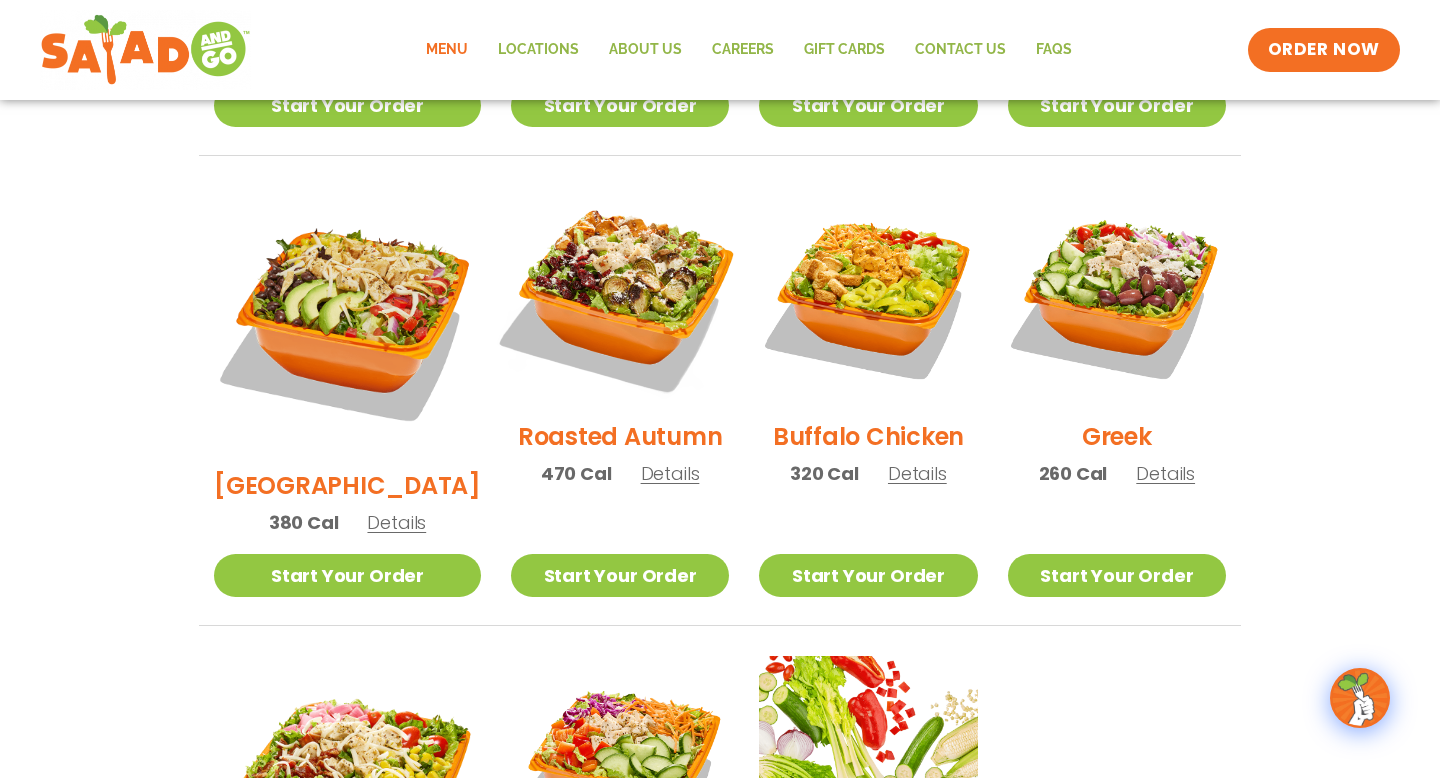 click at bounding box center (620, 295) 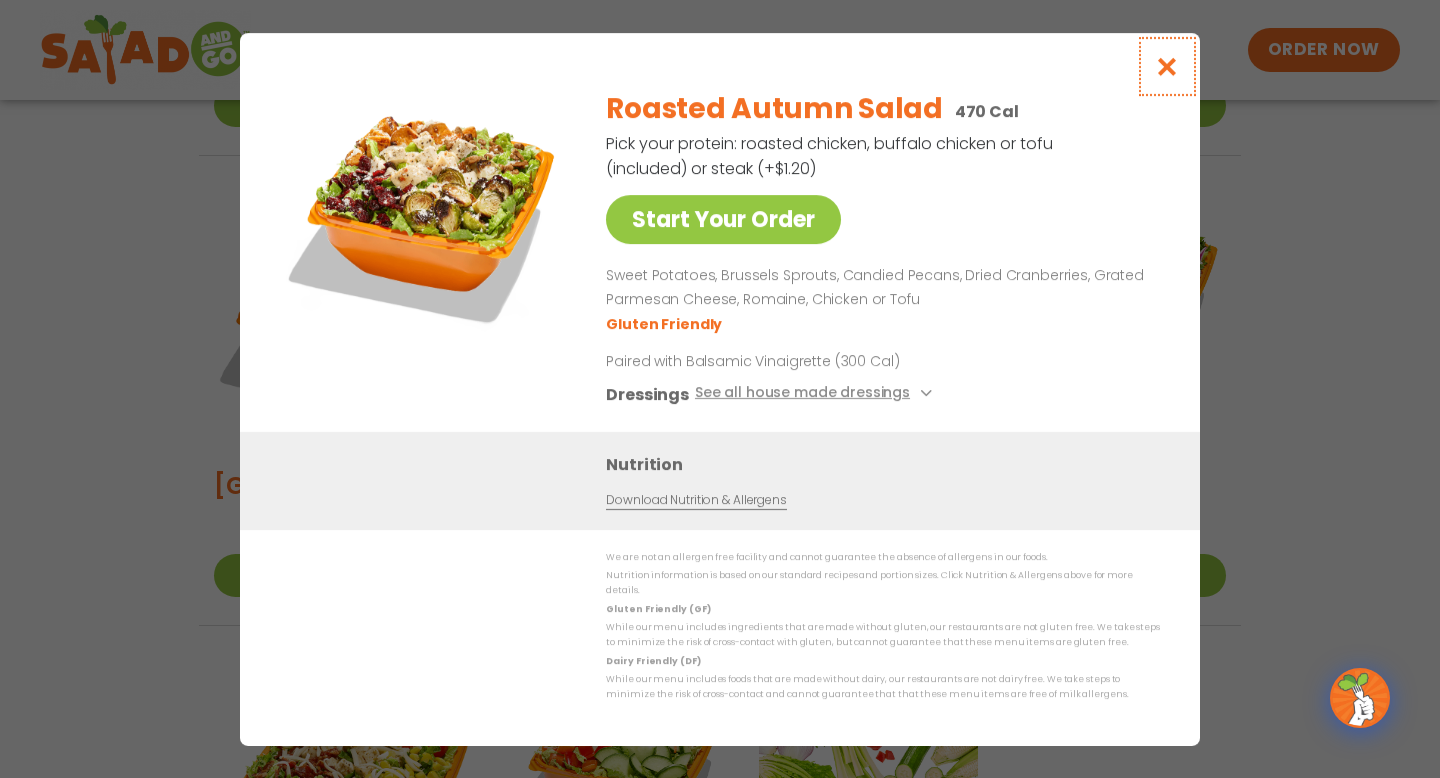 click at bounding box center (1167, 66) 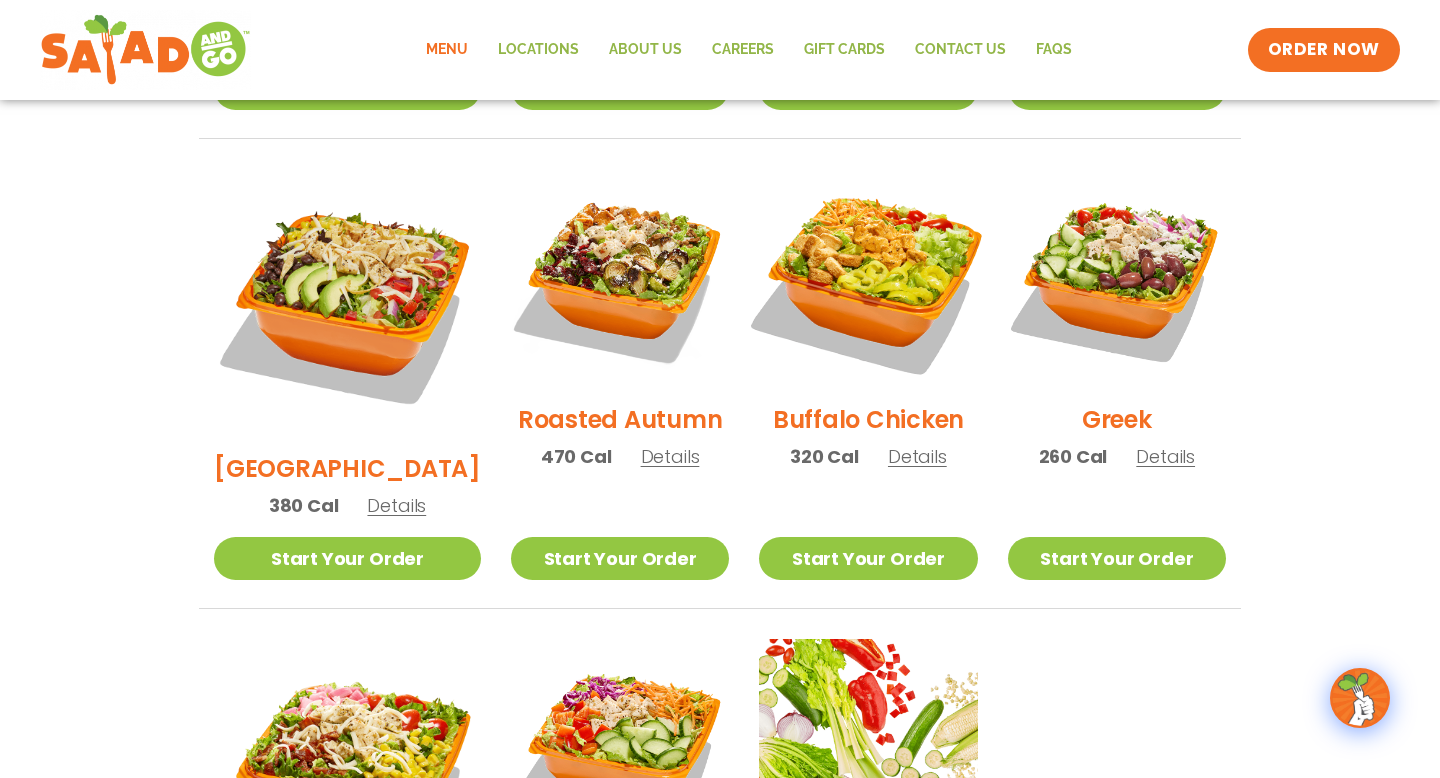 scroll, scrollTop: 1002, scrollLeft: 0, axis: vertical 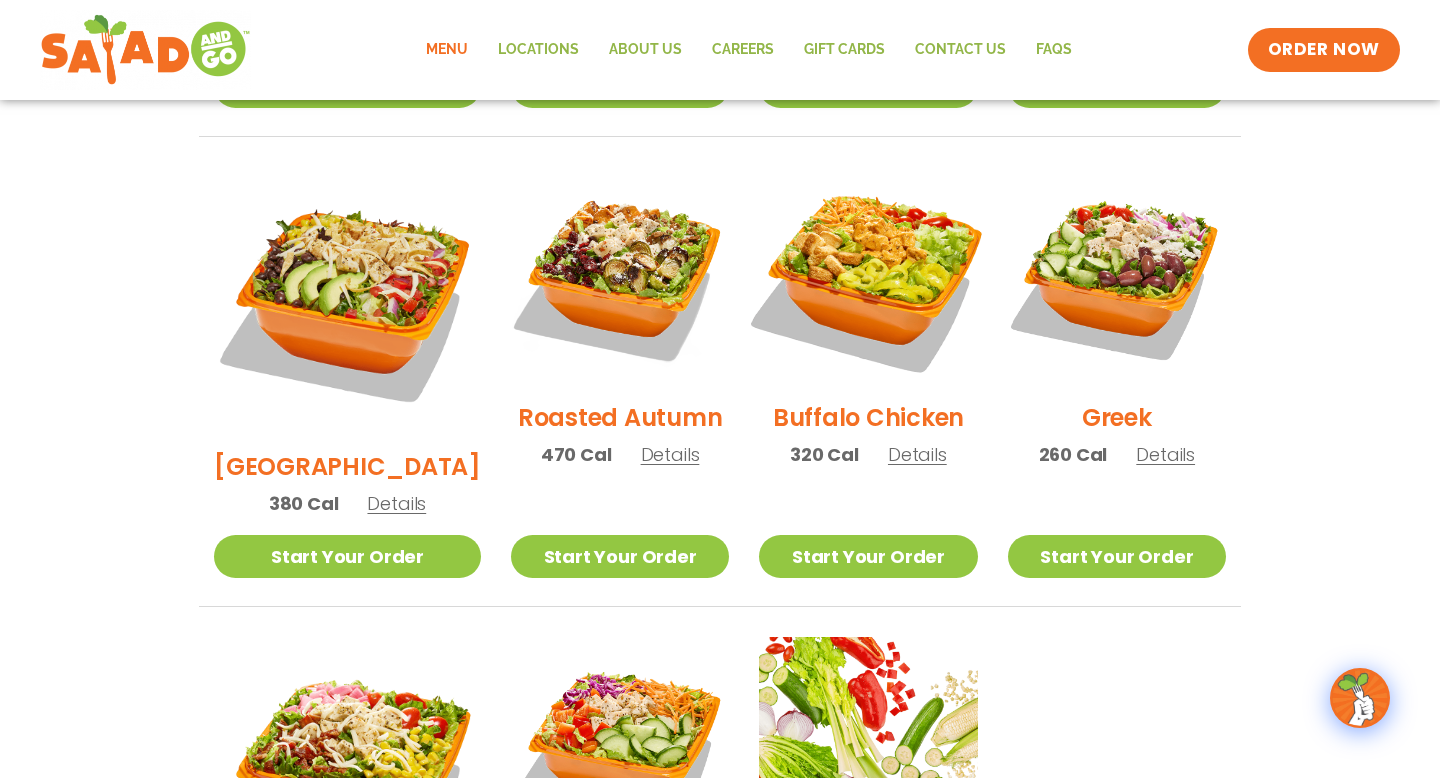click at bounding box center (868, 276) 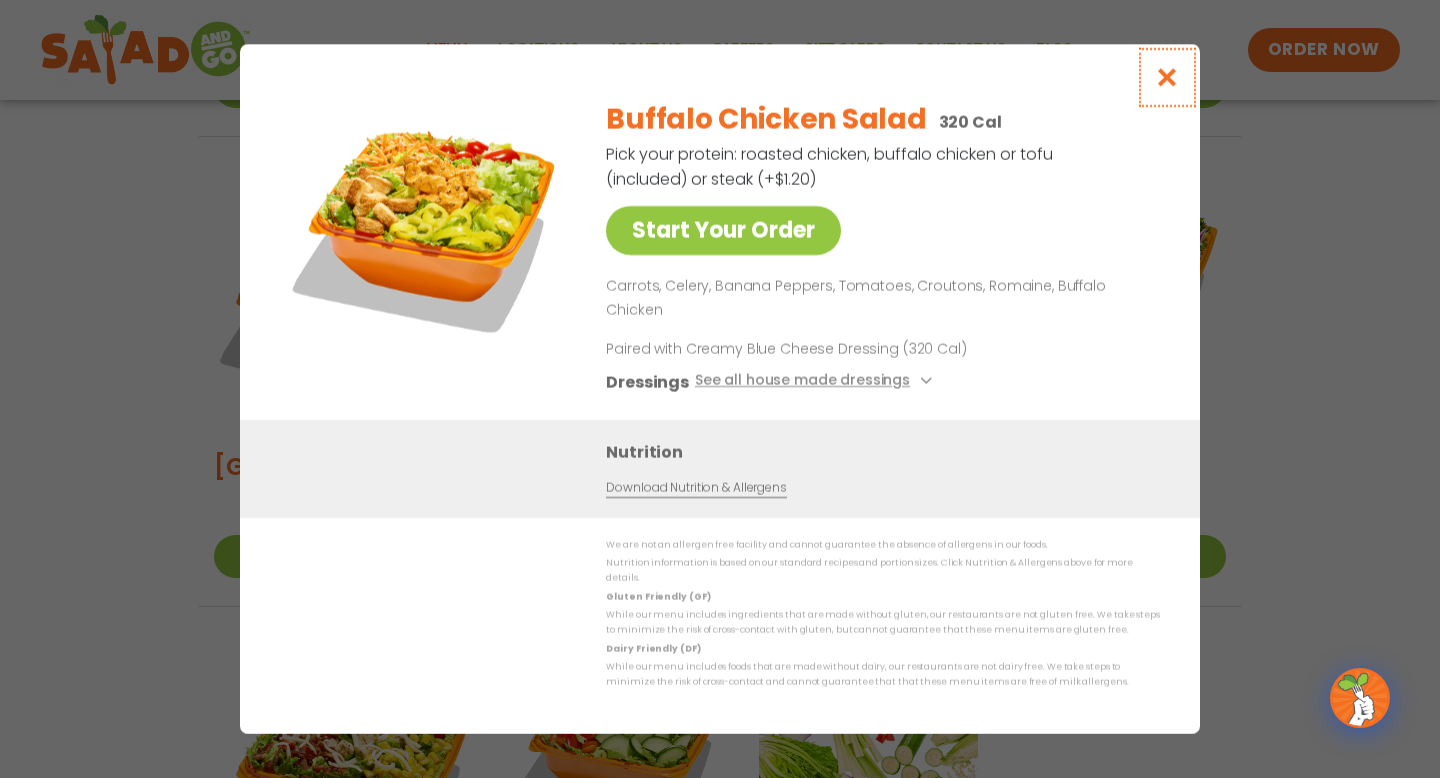 click at bounding box center (1167, 77) 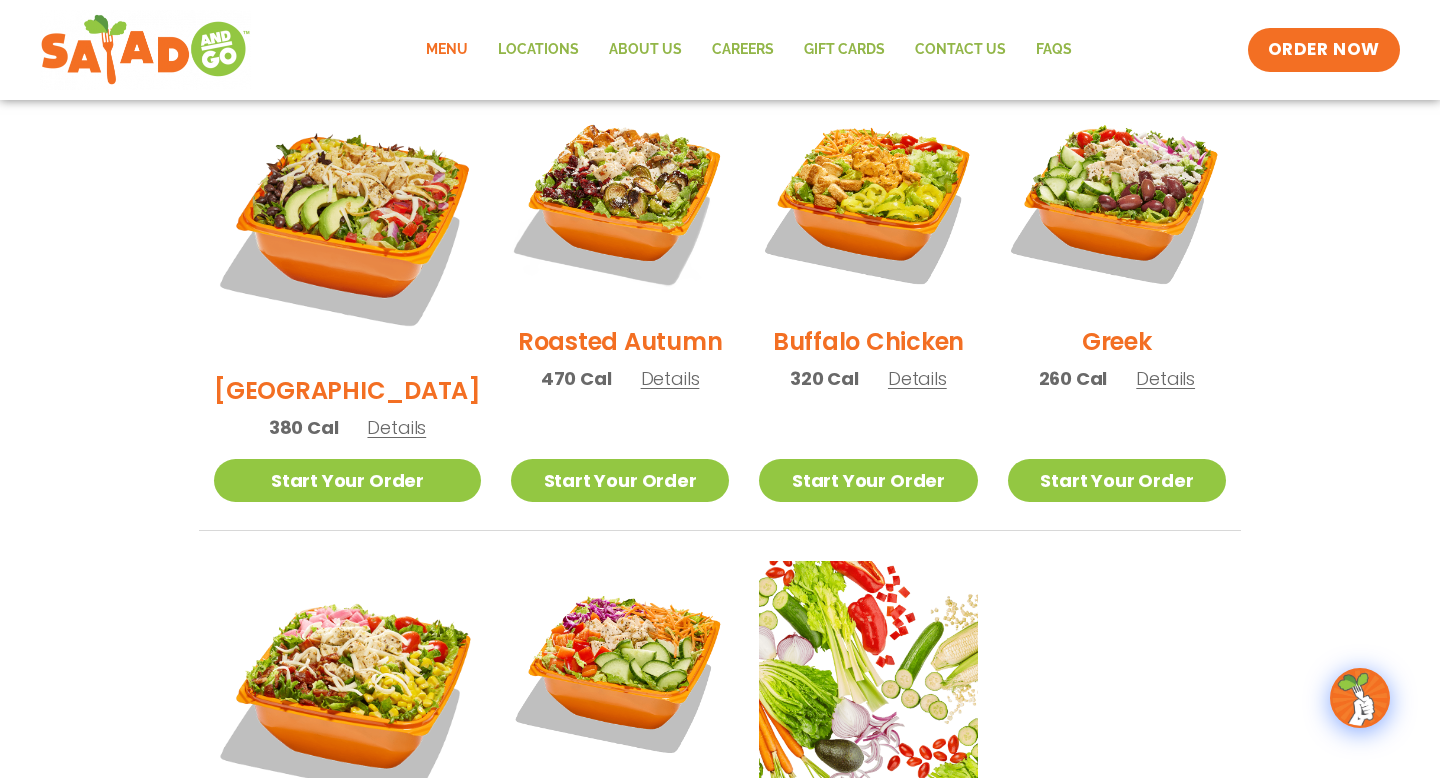 scroll, scrollTop: 1072, scrollLeft: 0, axis: vertical 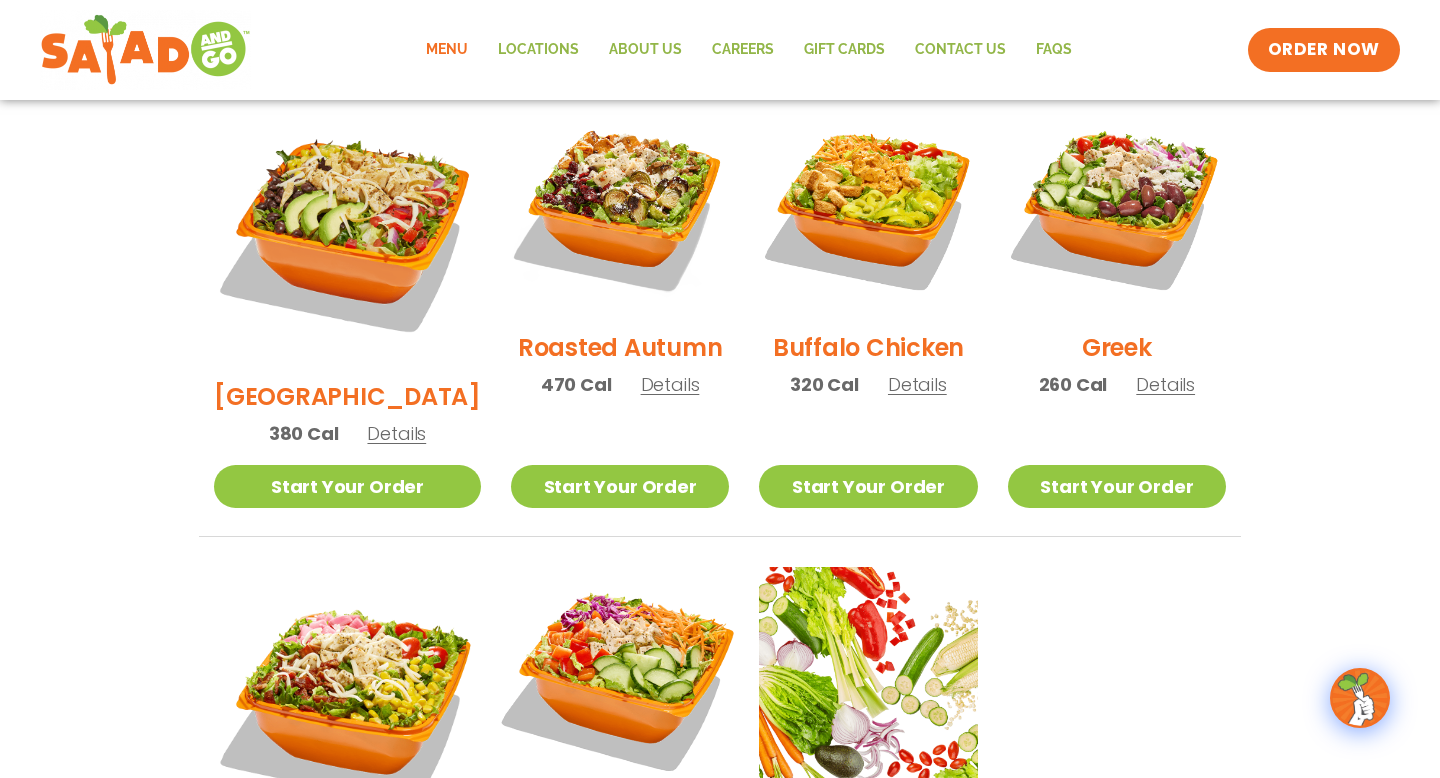 click at bounding box center [620, 676] 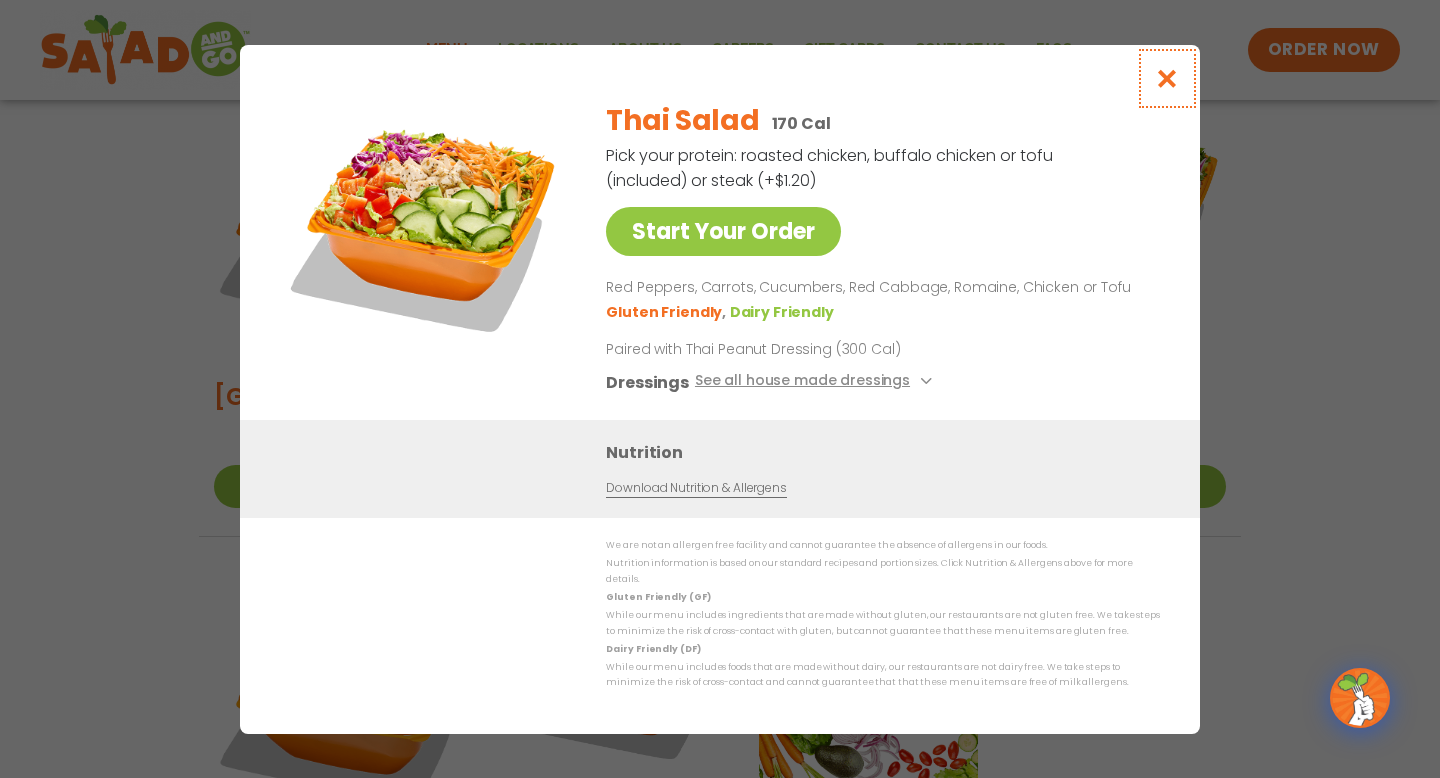 click at bounding box center (1167, 78) 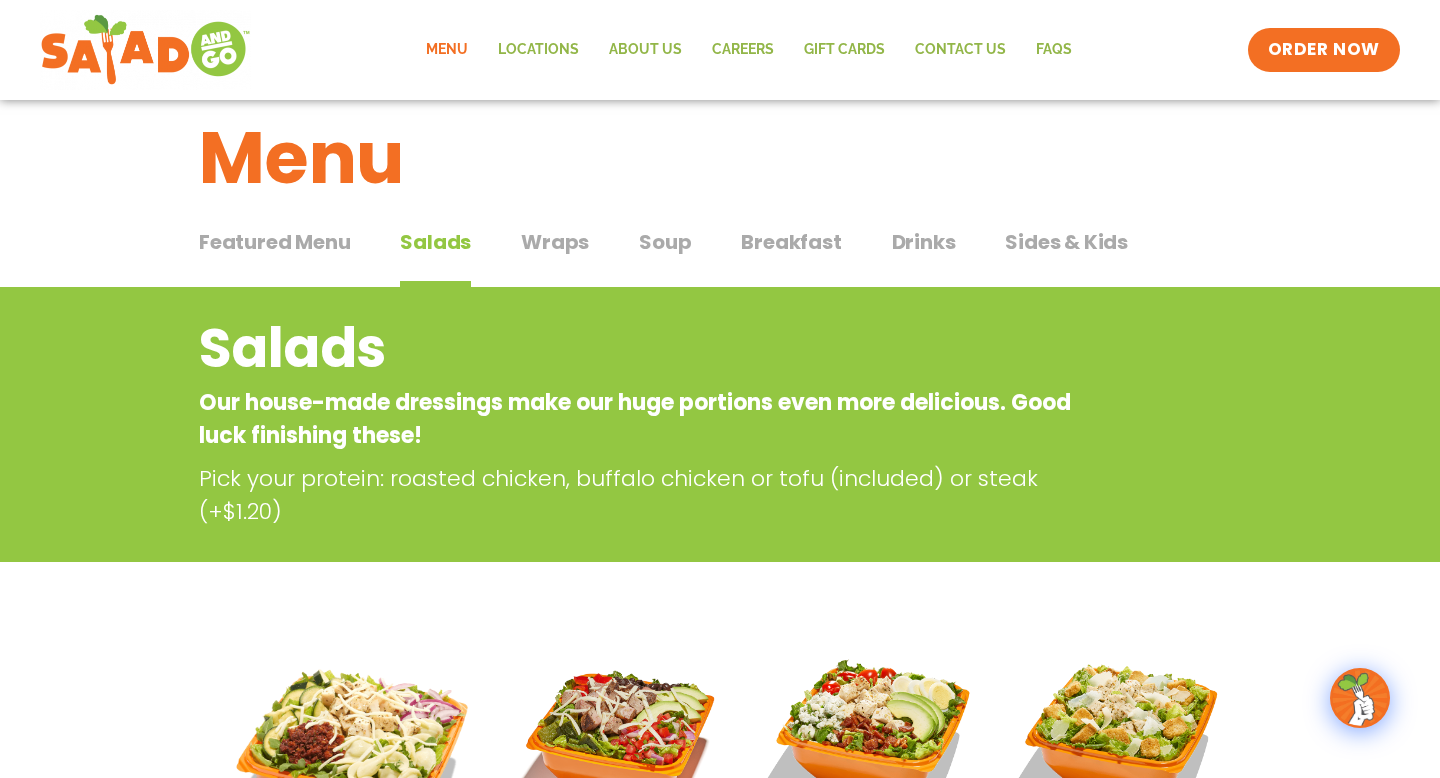 scroll, scrollTop: 0, scrollLeft: 0, axis: both 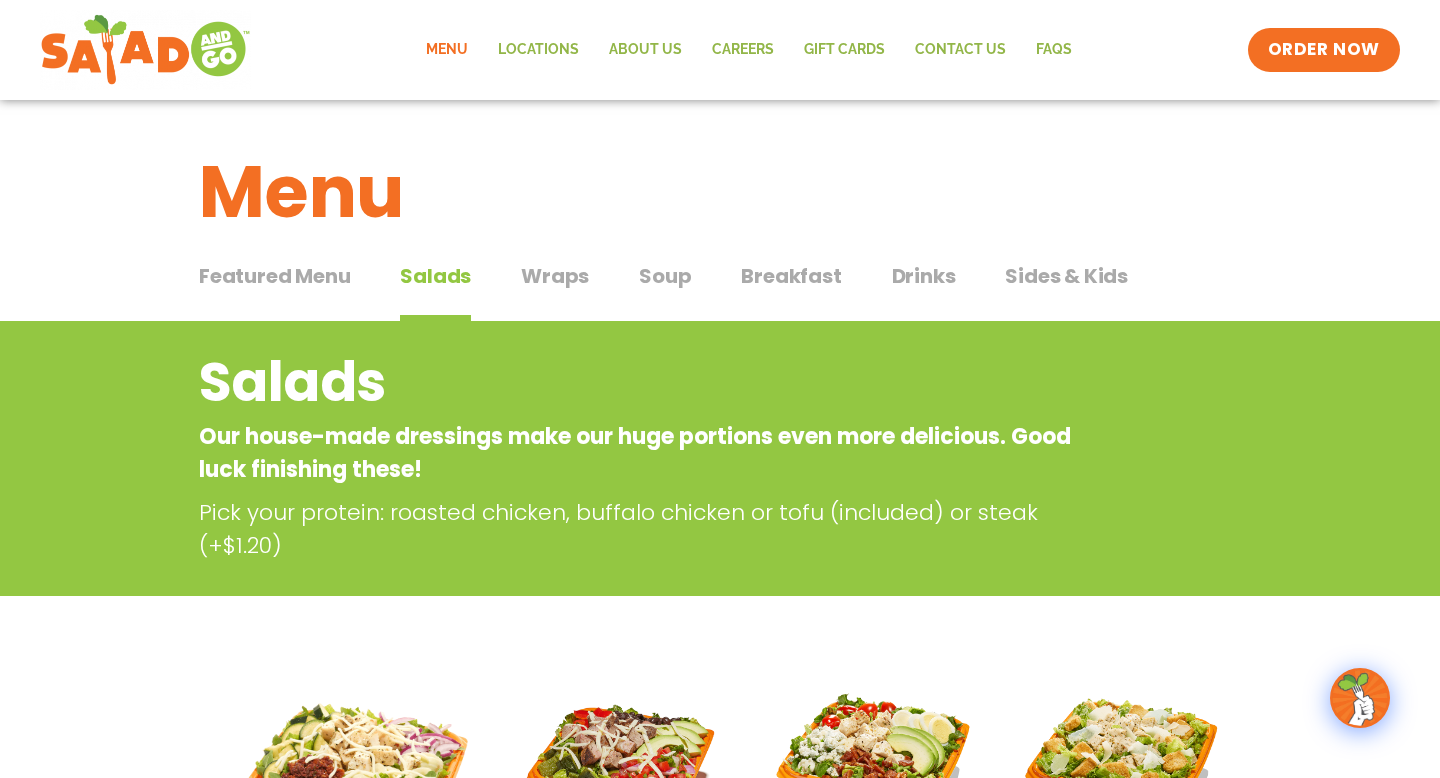click on "Wraps" at bounding box center (555, 276) 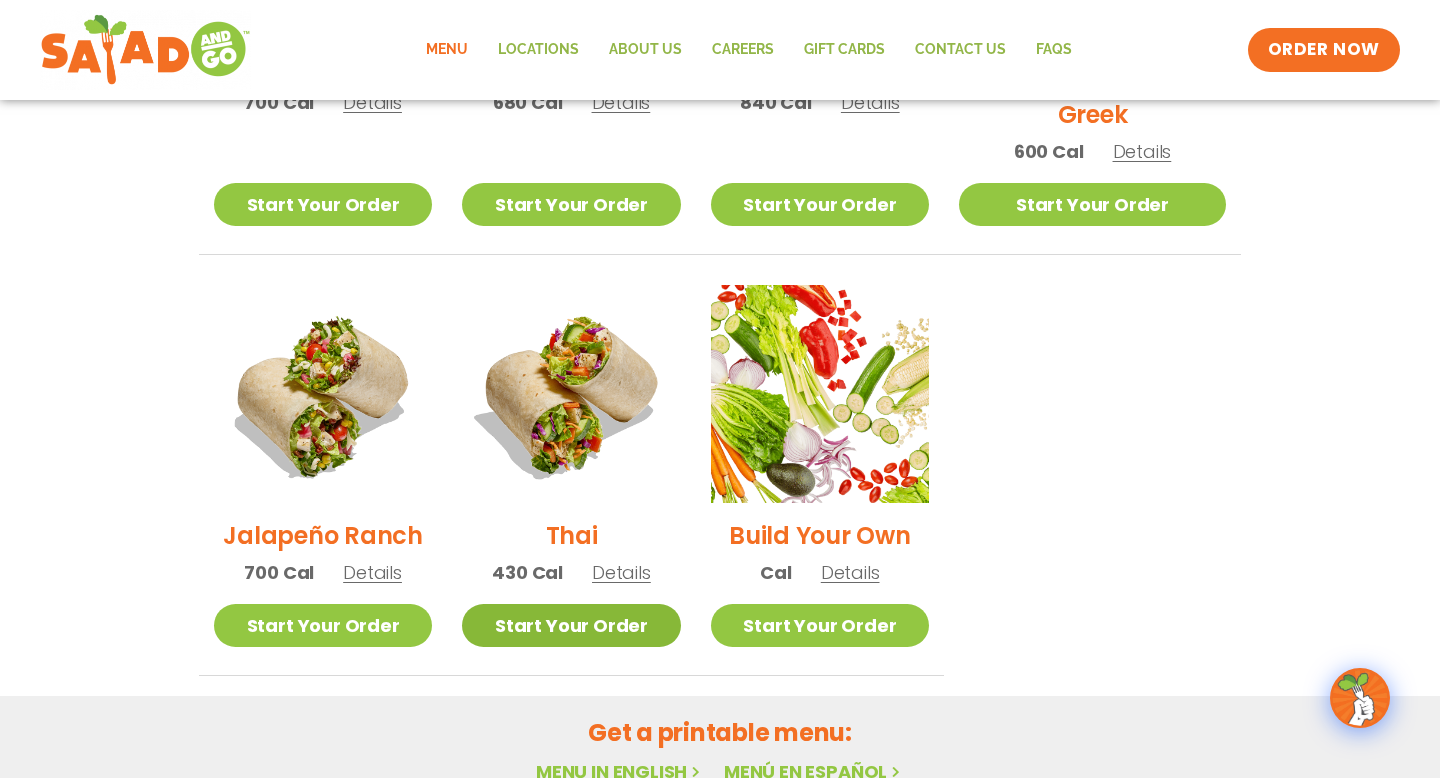 scroll, scrollTop: 1328, scrollLeft: 0, axis: vertical 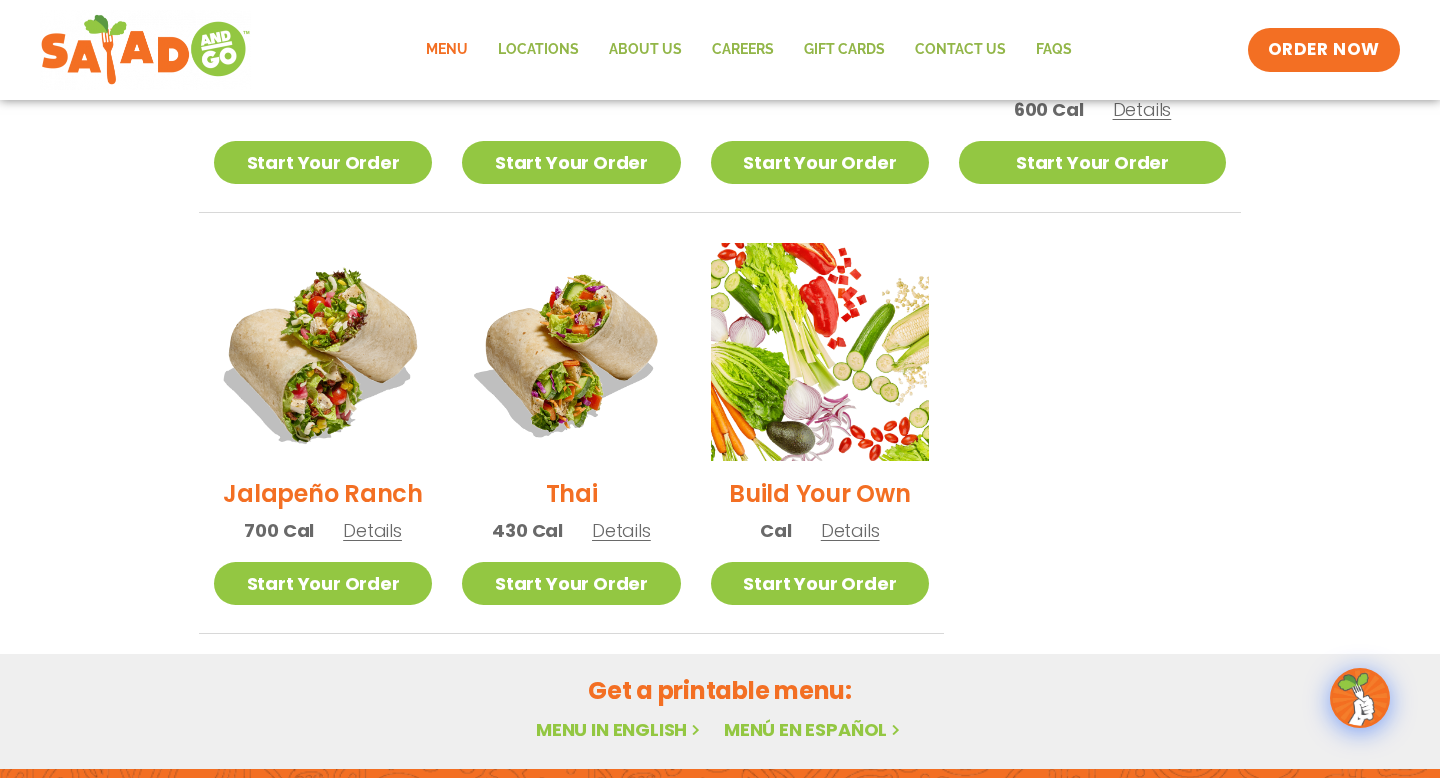 click at bounding box center (323, 352) 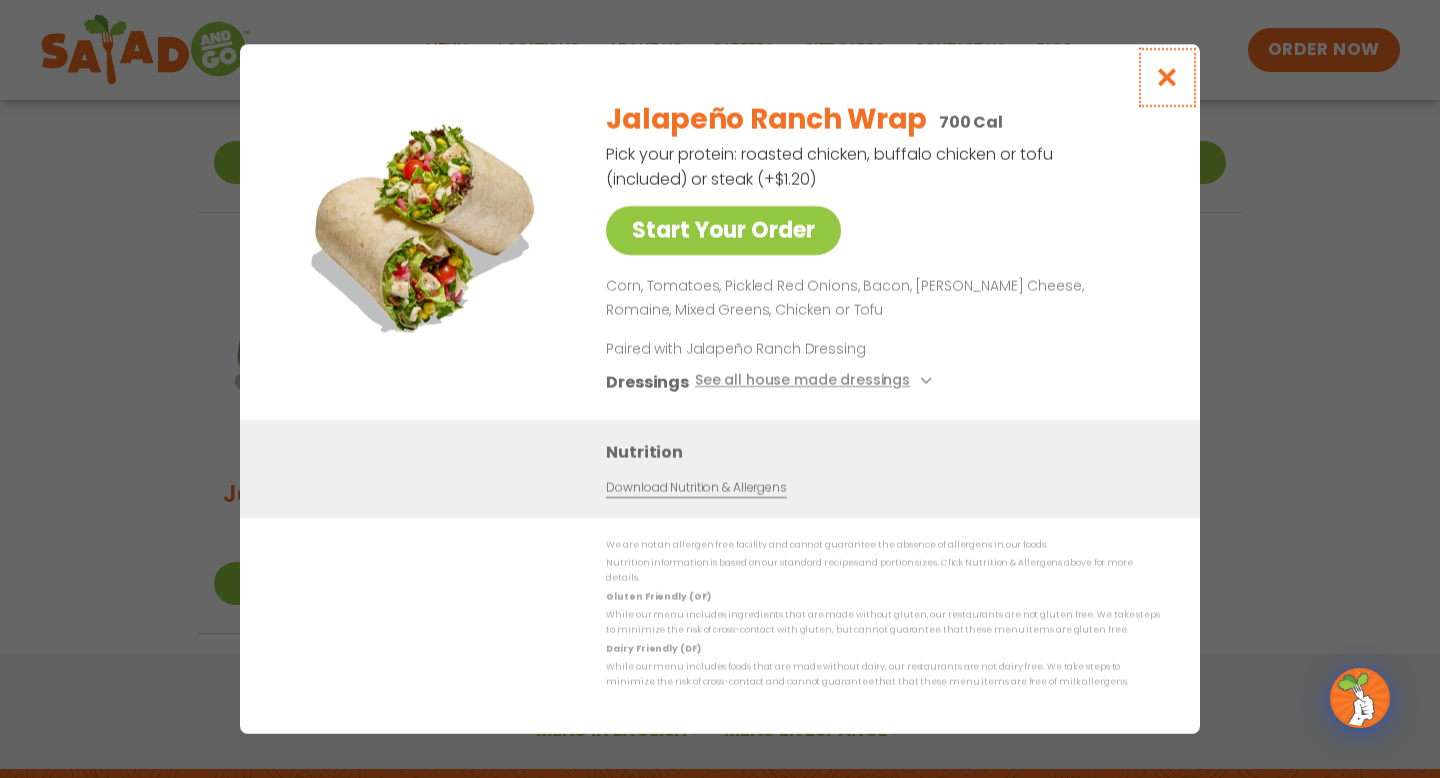 click at bounding box center (1167, 77) 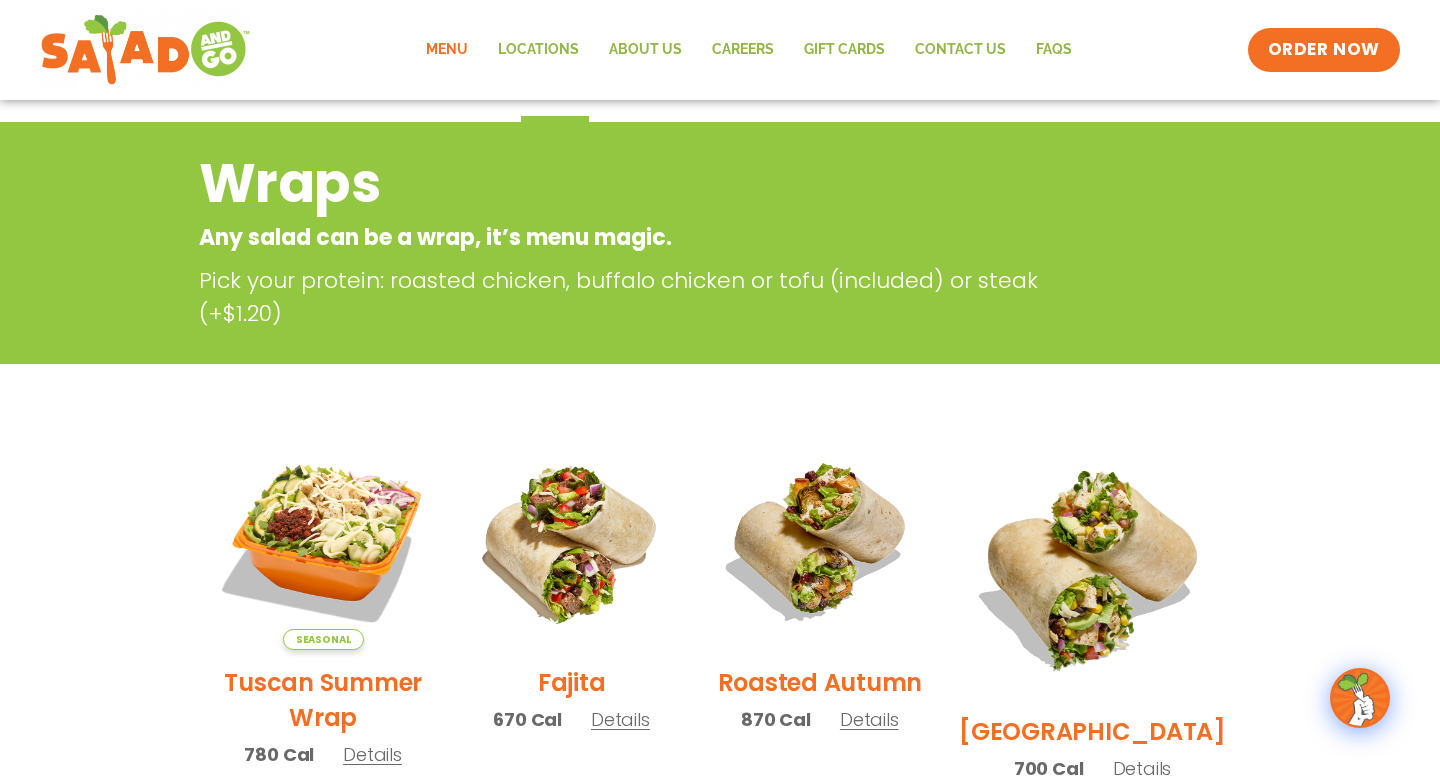 scroll, scrollTop: 0, scrollLeft: 0, axis: both 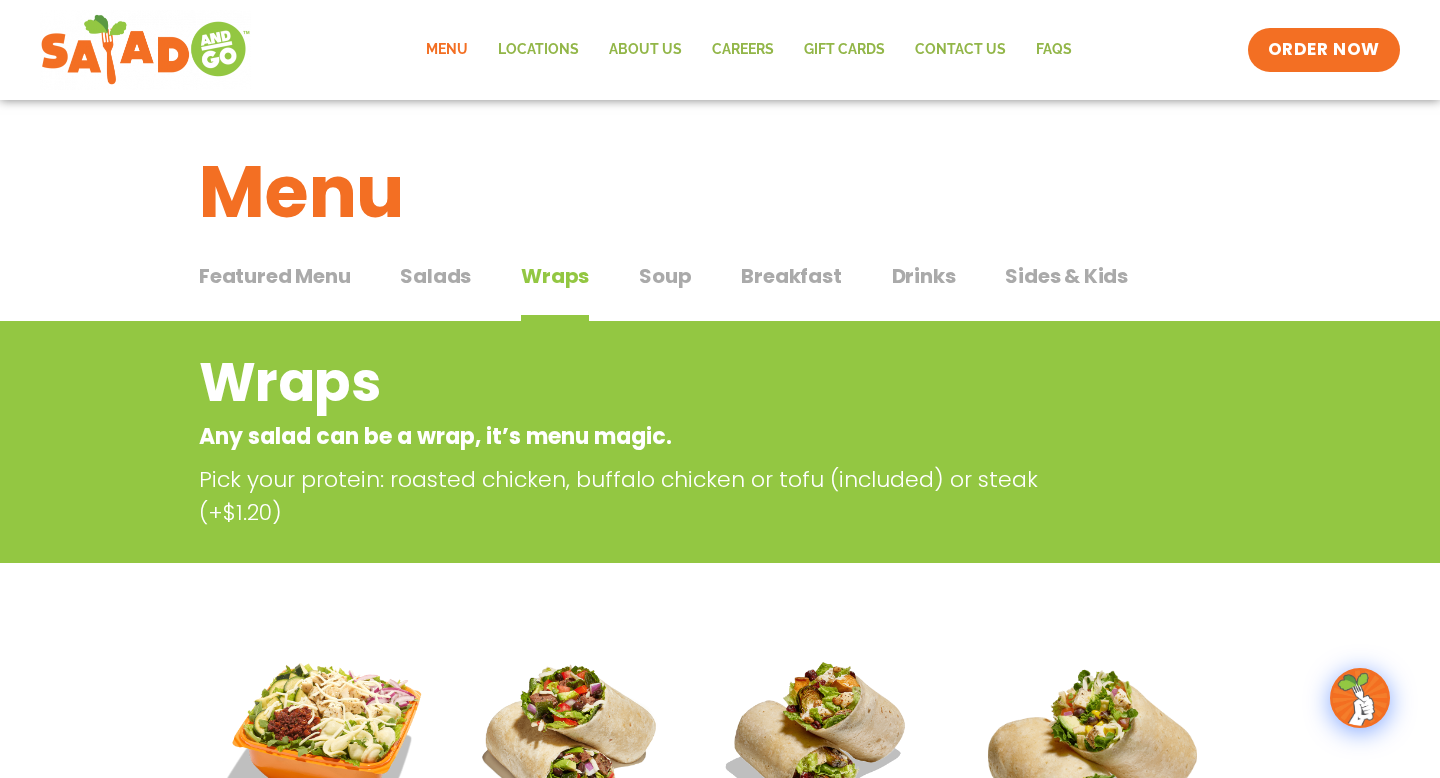 click on "Drinks" at bounding box center (924, 276) 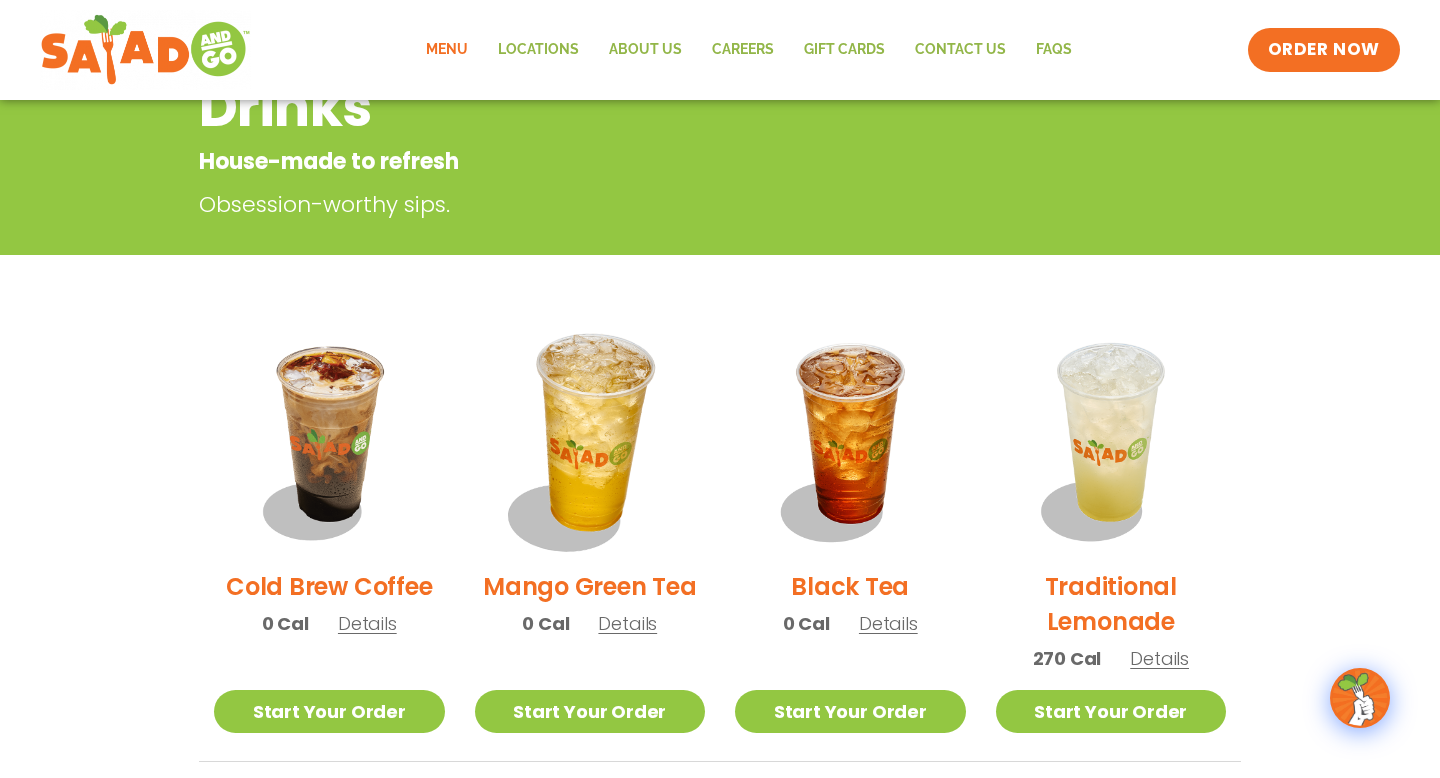 scroll, scrollTop: 0, scrollLeft: 0, axis: both 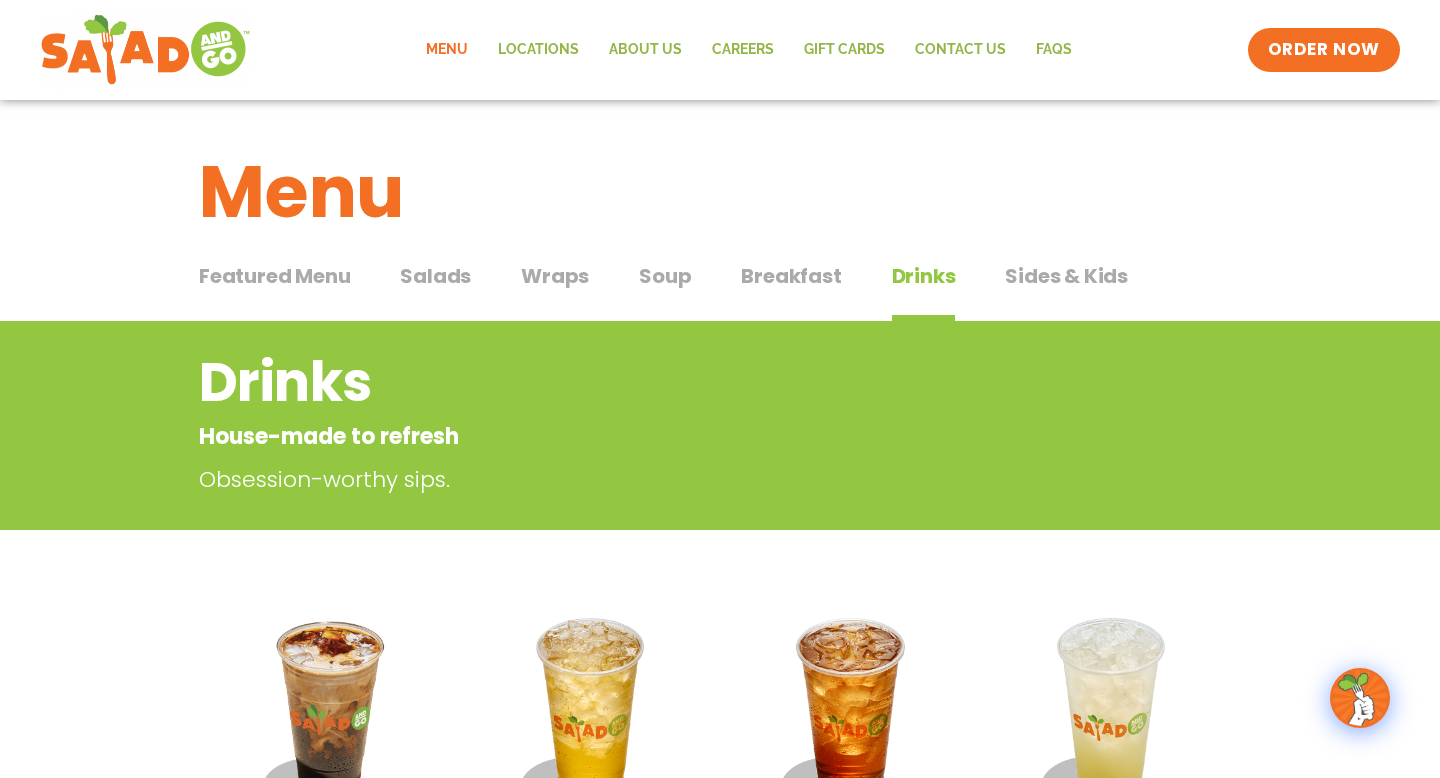 click on "Salads" at bounding box center [435, 276] 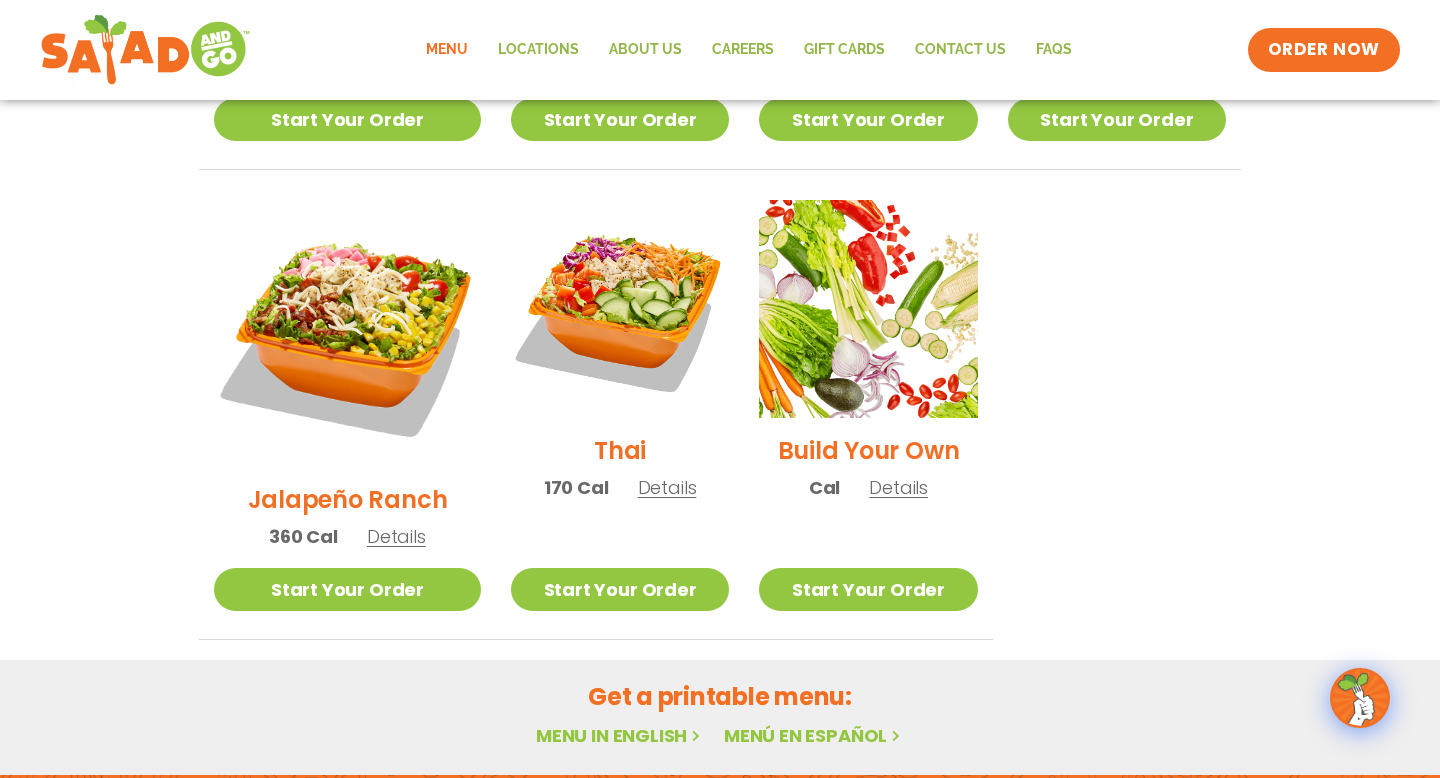 scroll, scrollTop: 1441, scrollLeft: 0, axis: vertical 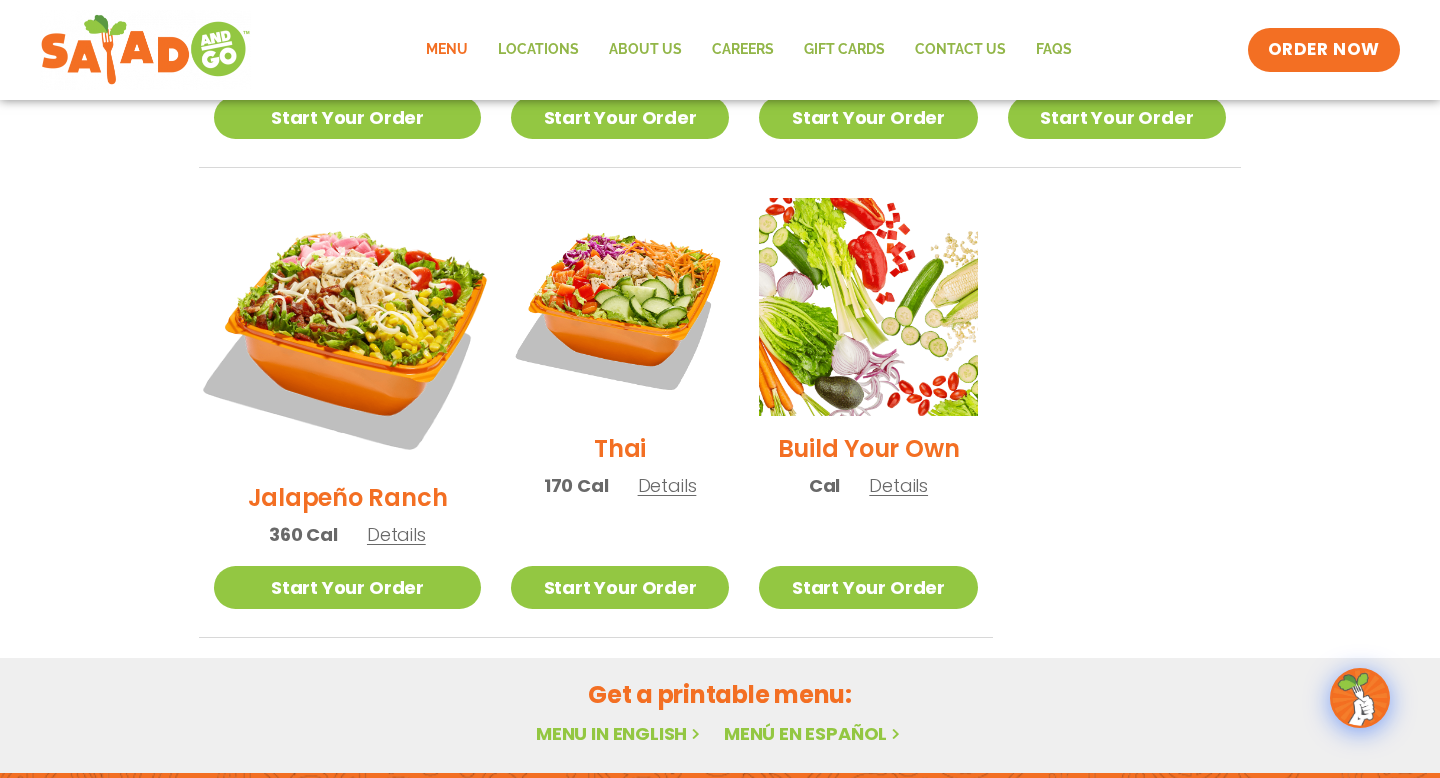 click at bounding box center (347, 331) 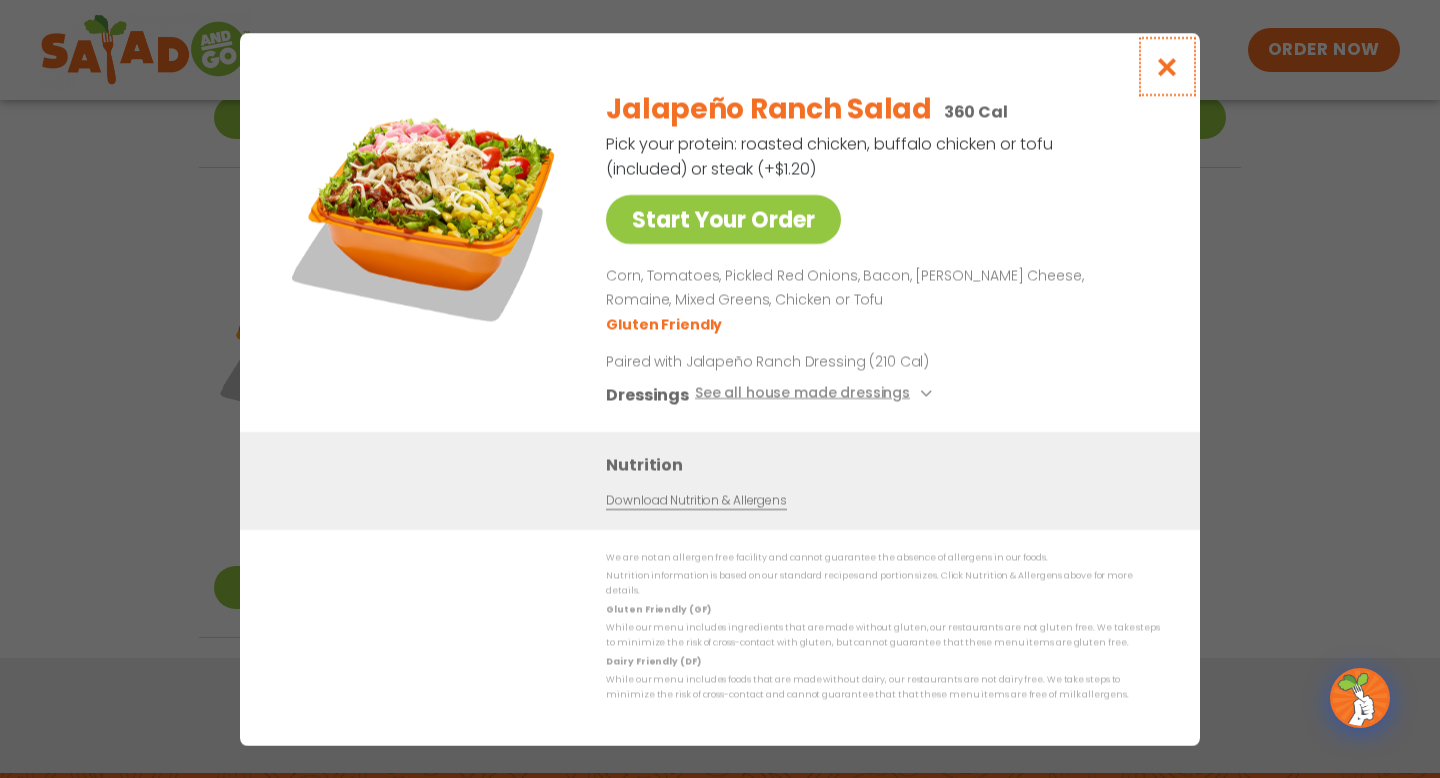 click at bounding box center (1167, 66) 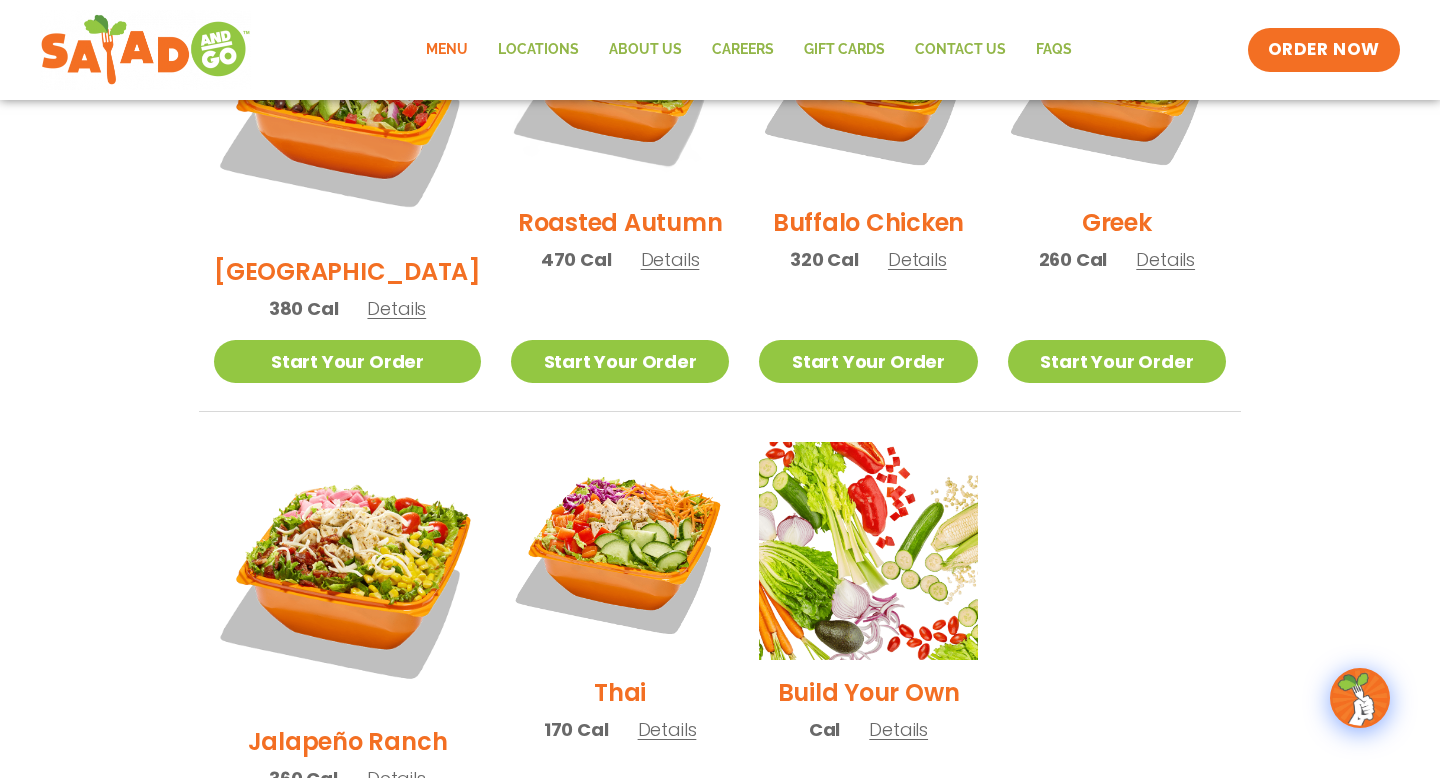 scroll, scrollTop: 1192, scrollLeft: 0, axis: vertical 